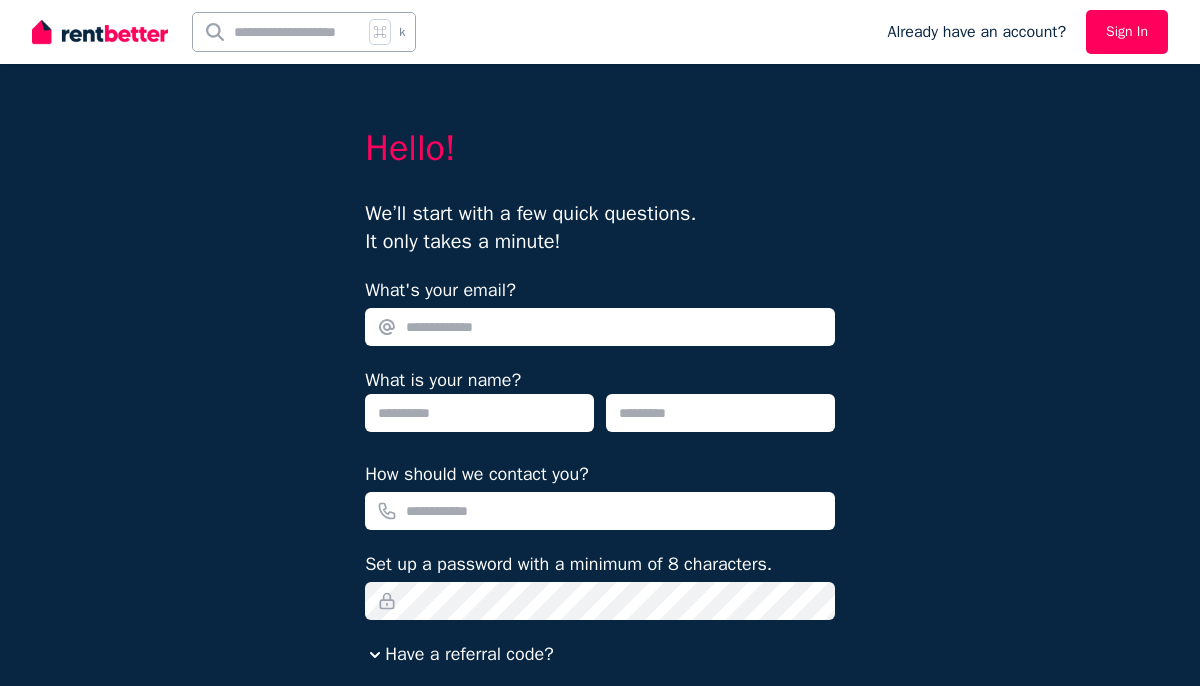 scroll, scrollTop: 0, scrollLeft: 0, axis: both 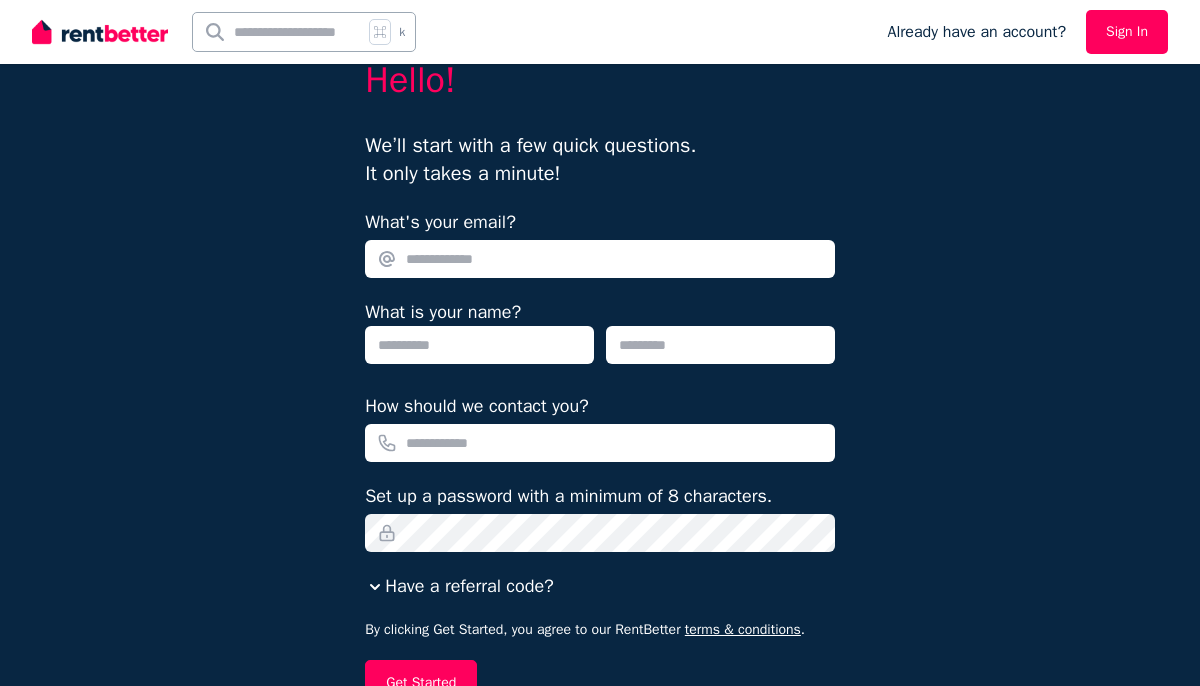click on "What's your email?" at bounding box center (600, 259) 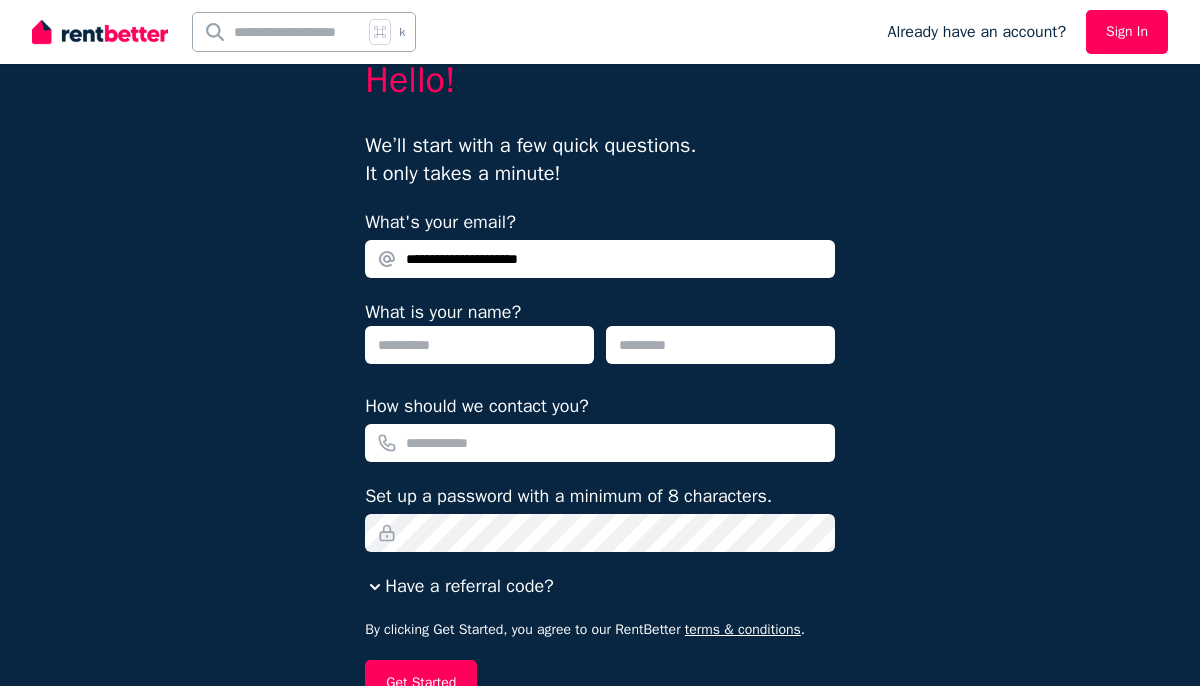 type on "**********" 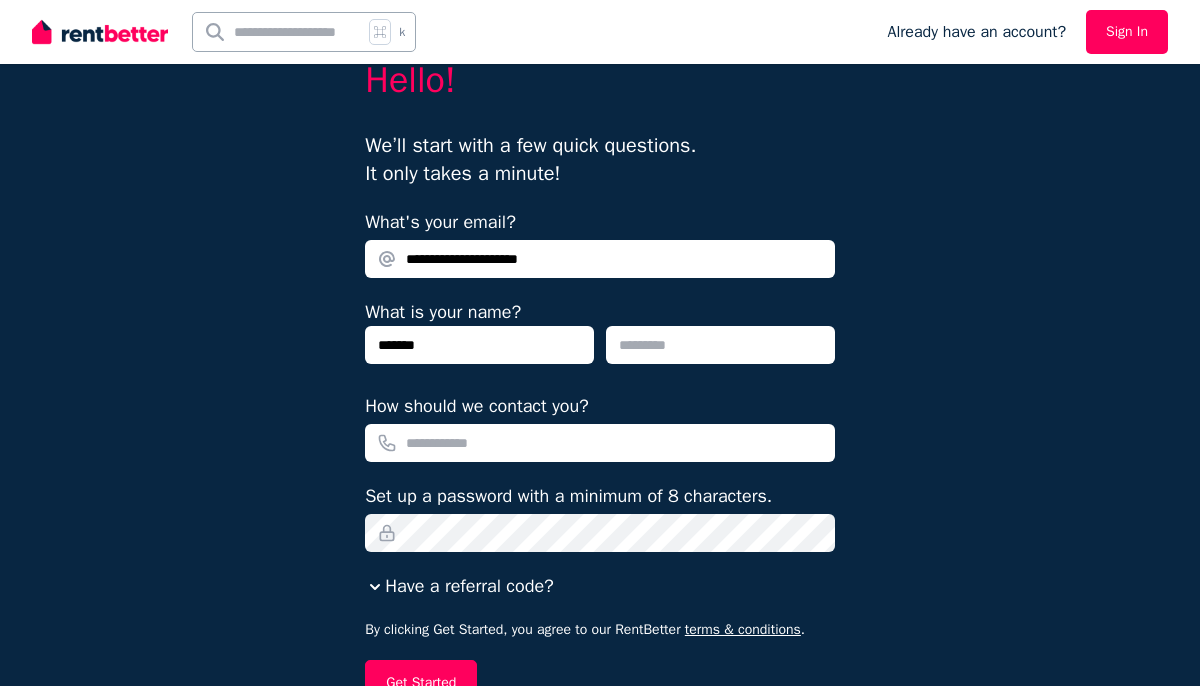 type on "*******" 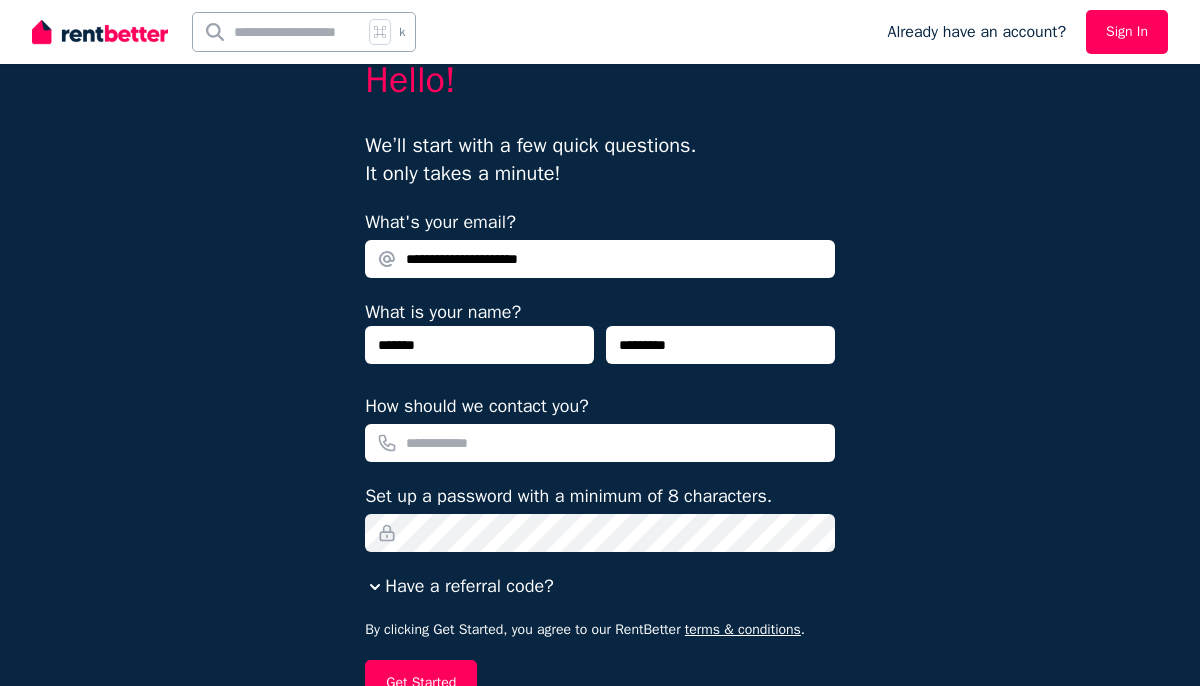 type on "*********" 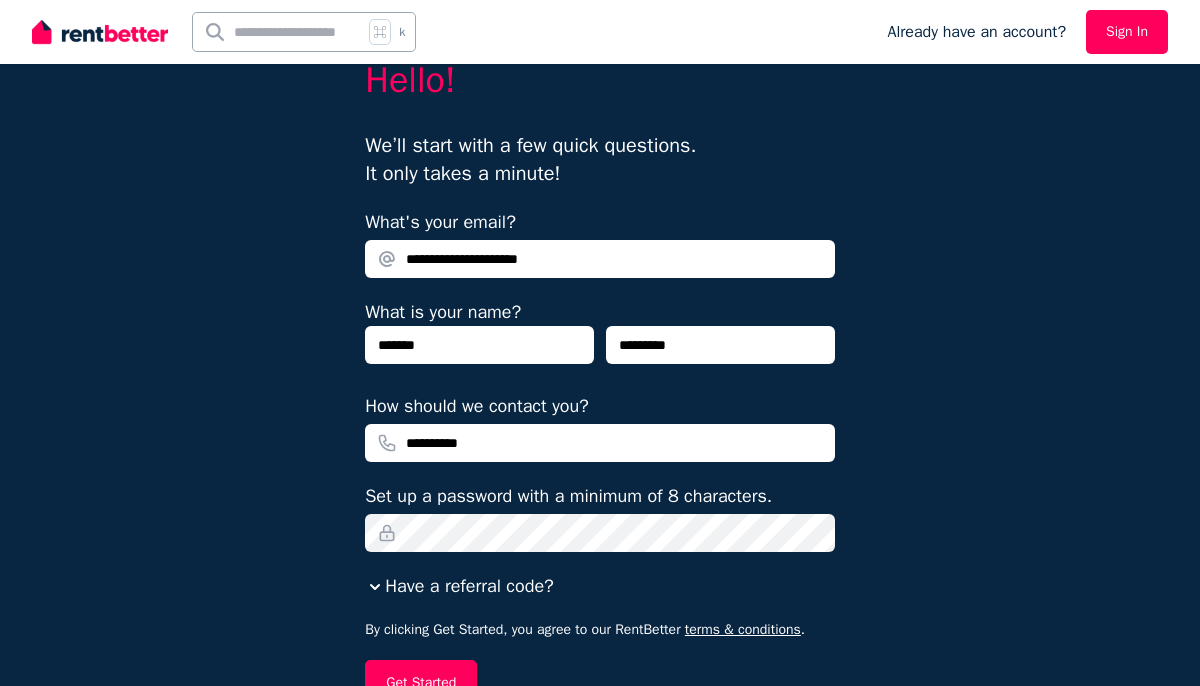 type on "**********" 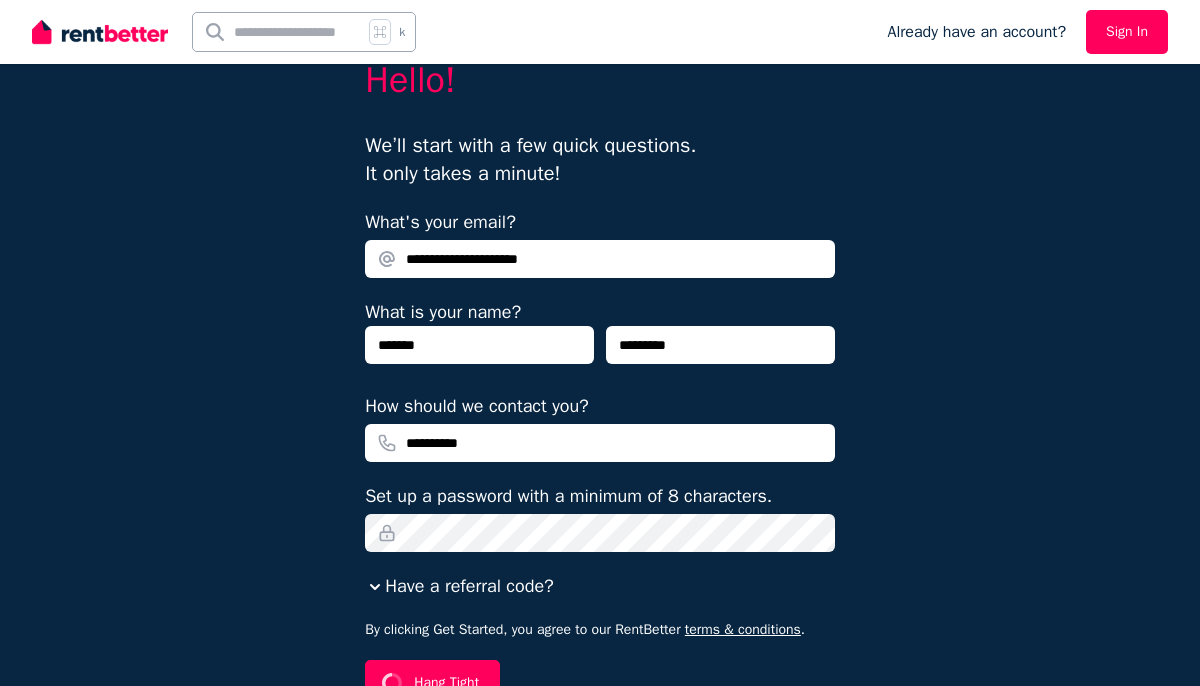 scroll, scrollTop: 0, scrollLeft: 0, axis: both 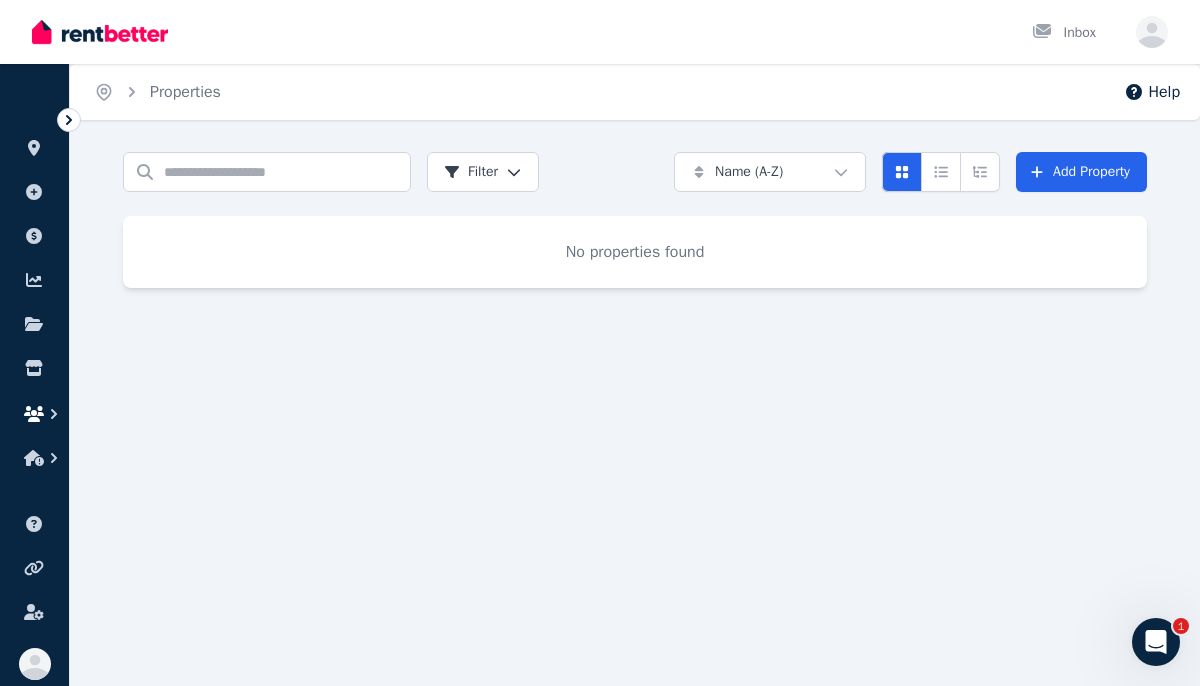 click 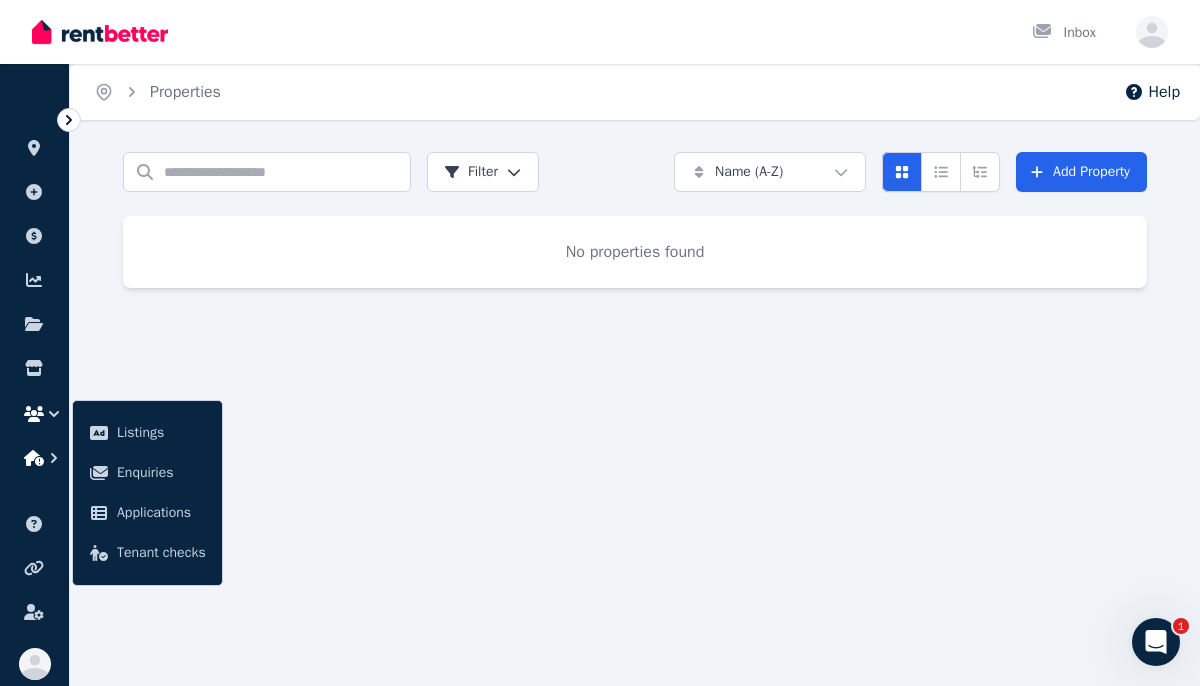 click 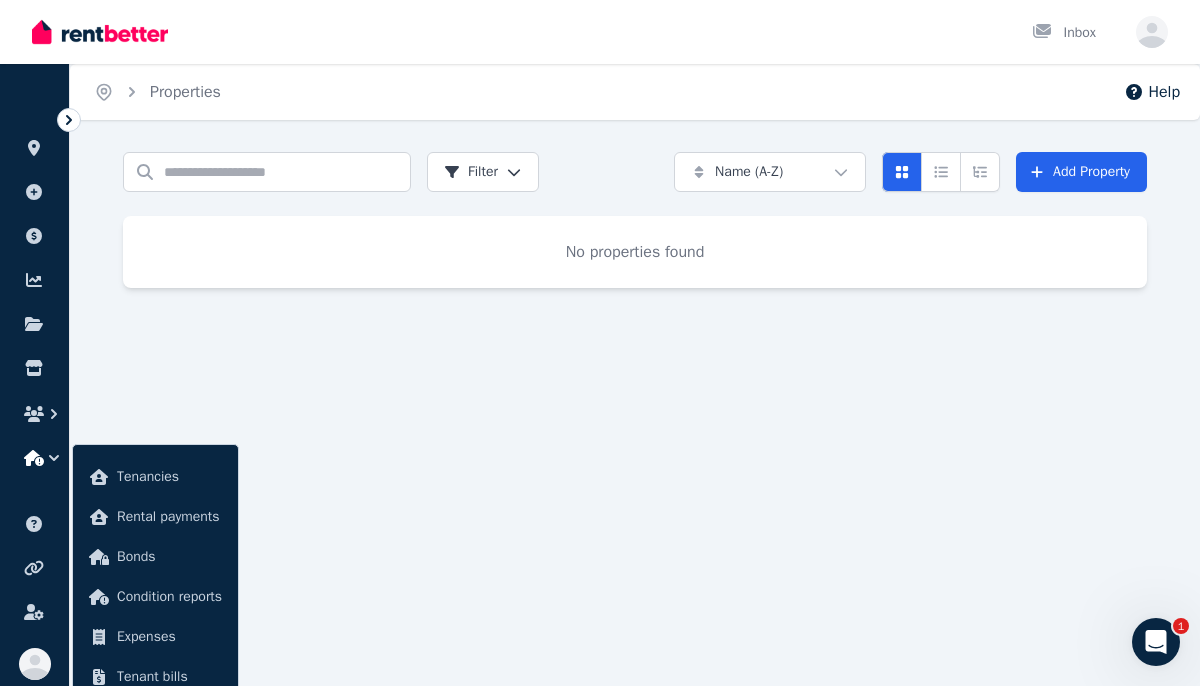 click on "Home Properties Help Search properties Filter Name (A-Z) Add Property No properties found" at bounding box center [600, 343] 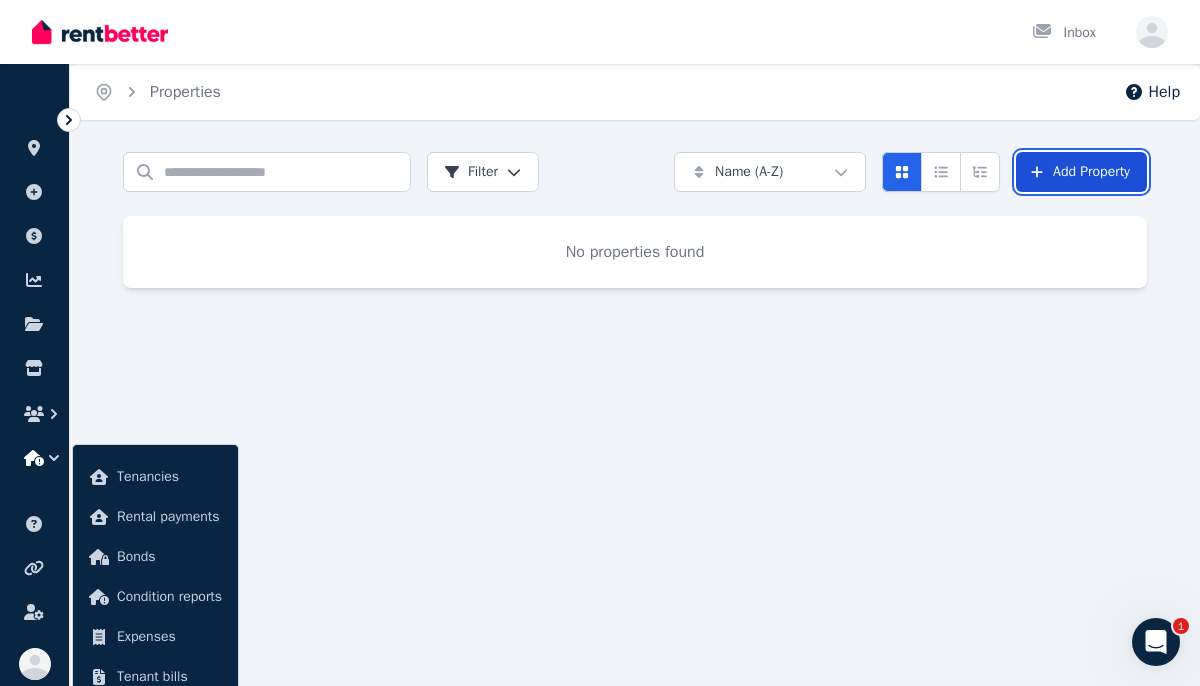 click on "Add Property" at bounding box center [1081, 172] 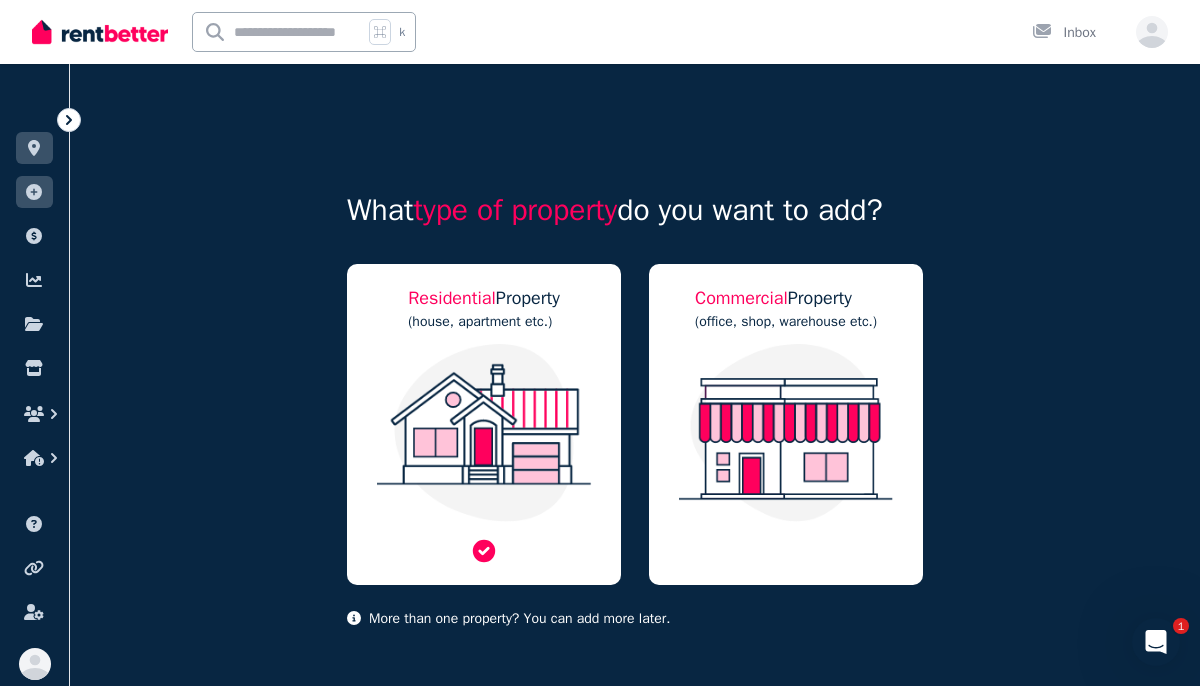 click at bounding box center (484, 433) 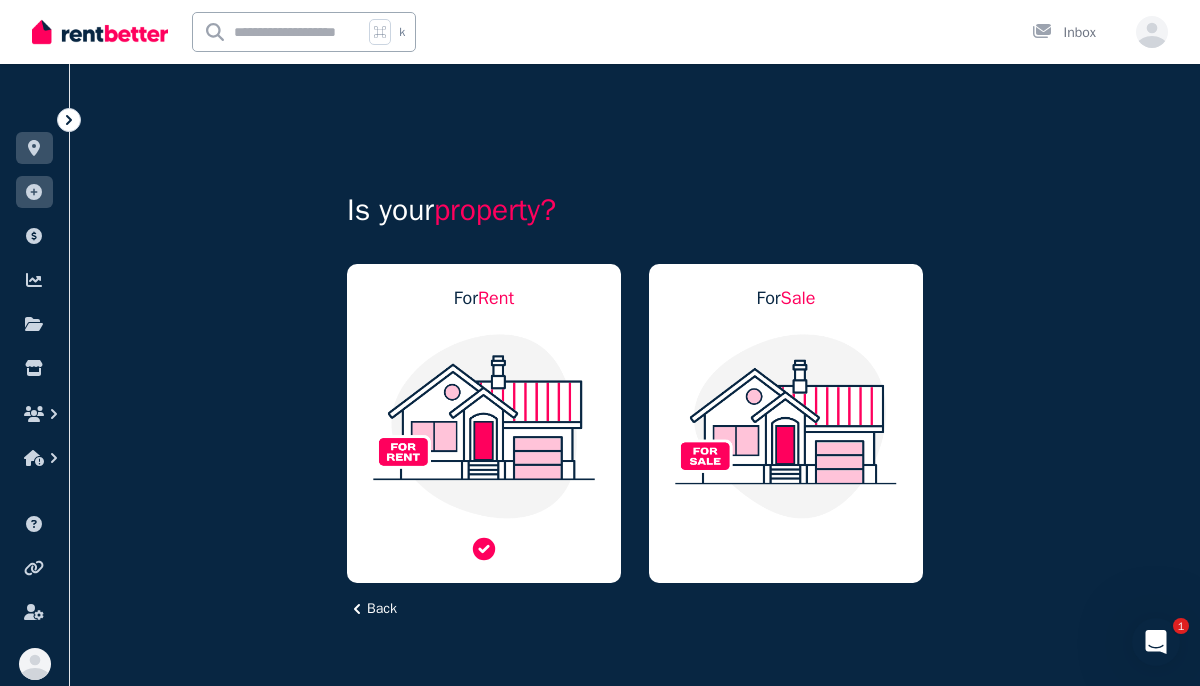 click at bounding box center (484, 426) 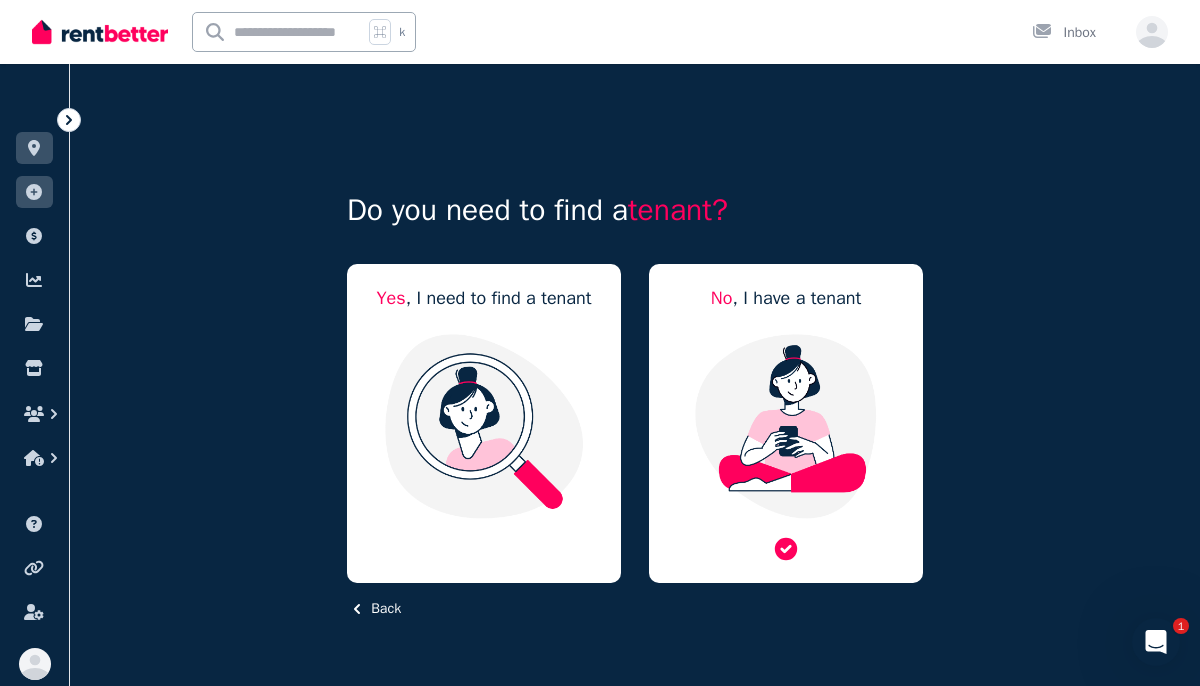 click at bounding box center [786, 426] 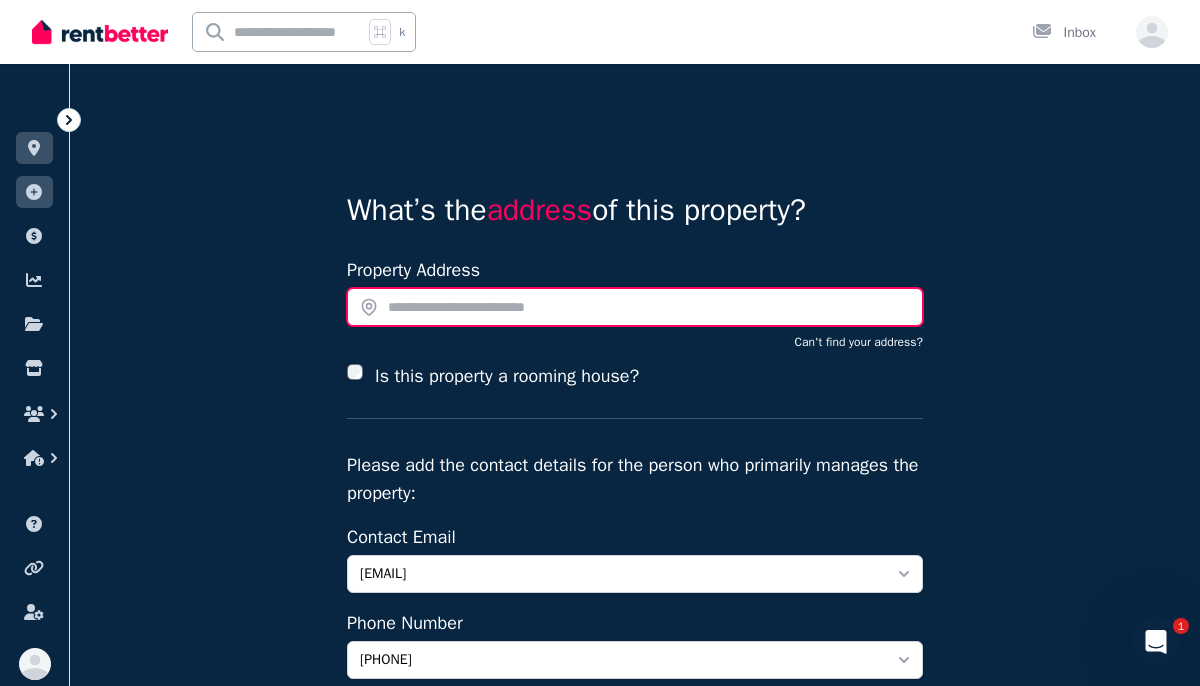 click at bounding box center [635, 307] 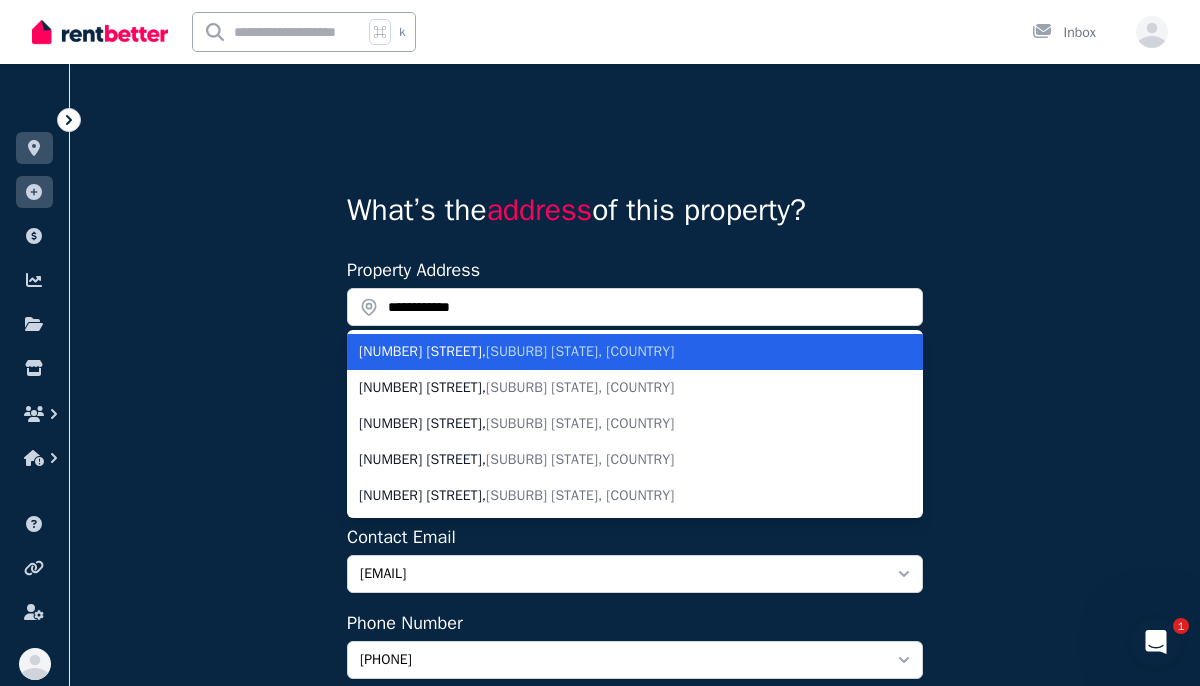 click on "[SUBURB] [STATE], [COUNTRY]" at bounding box center (580, 351) 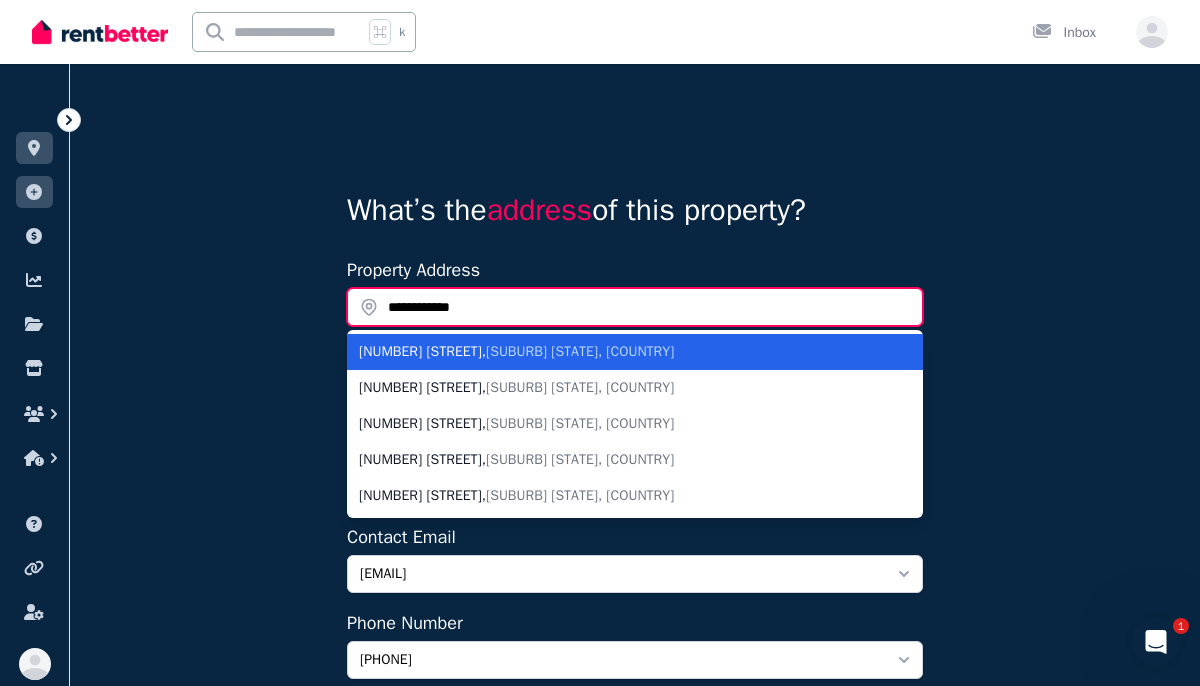 type on "**********" 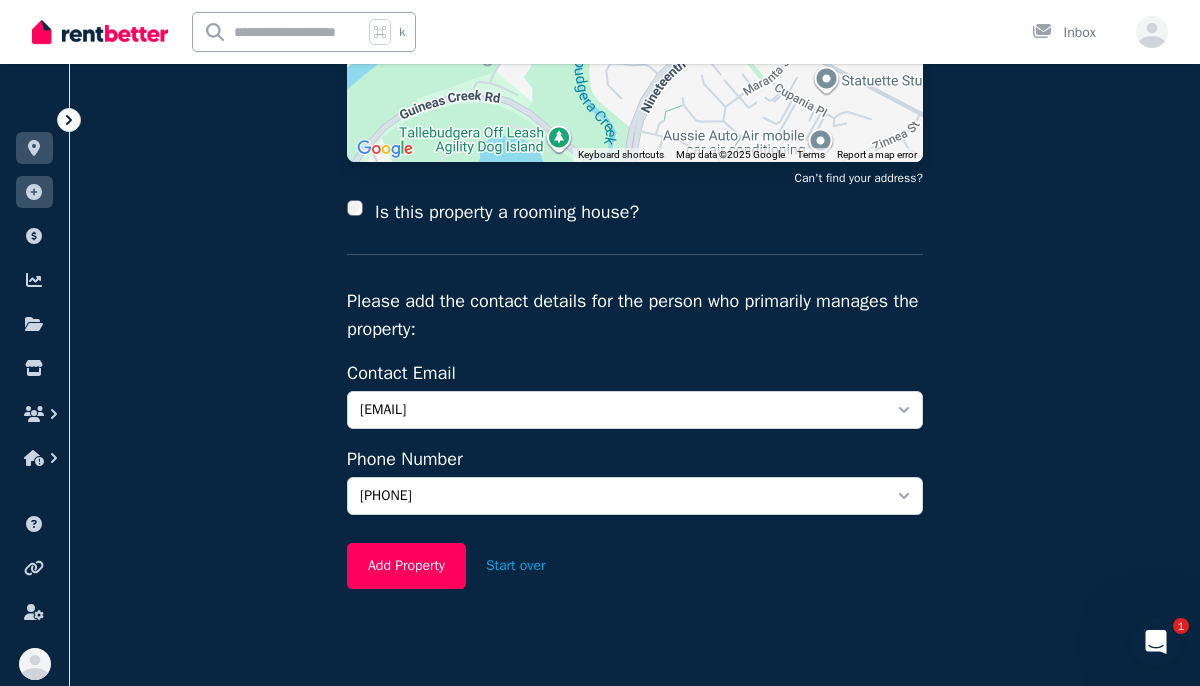 scroll, scrollTop: 343, scrollLeft: 0, axis: vertical 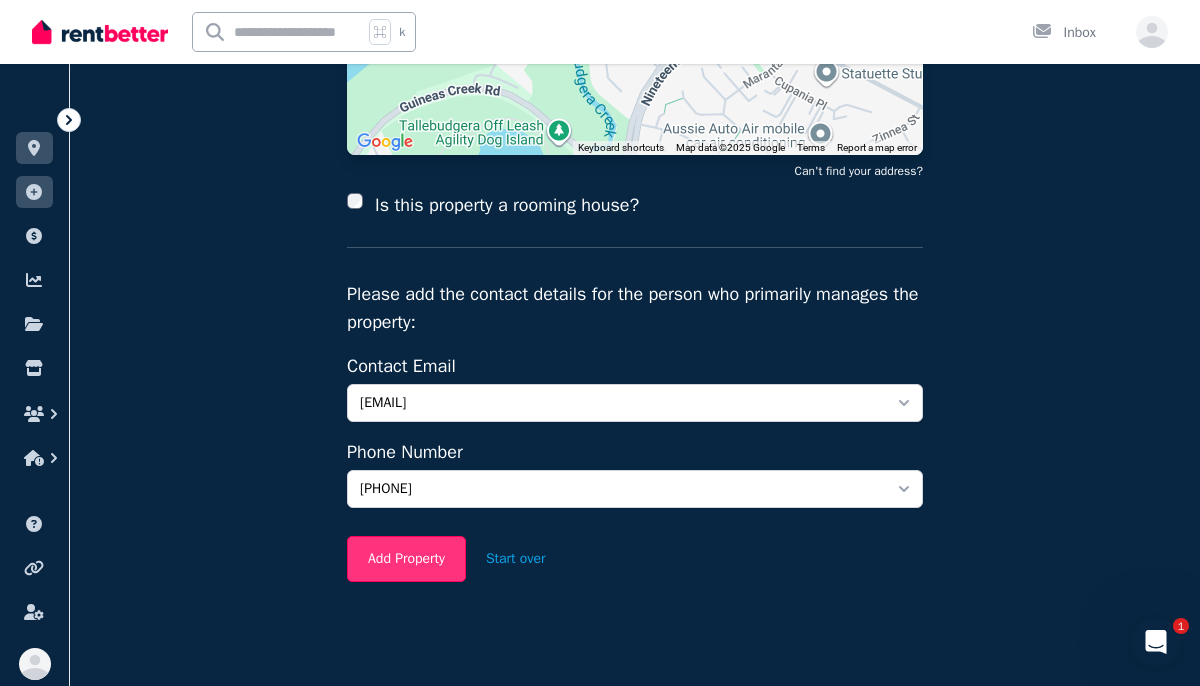 click on "Add Property" at bounding box center [406, 559] 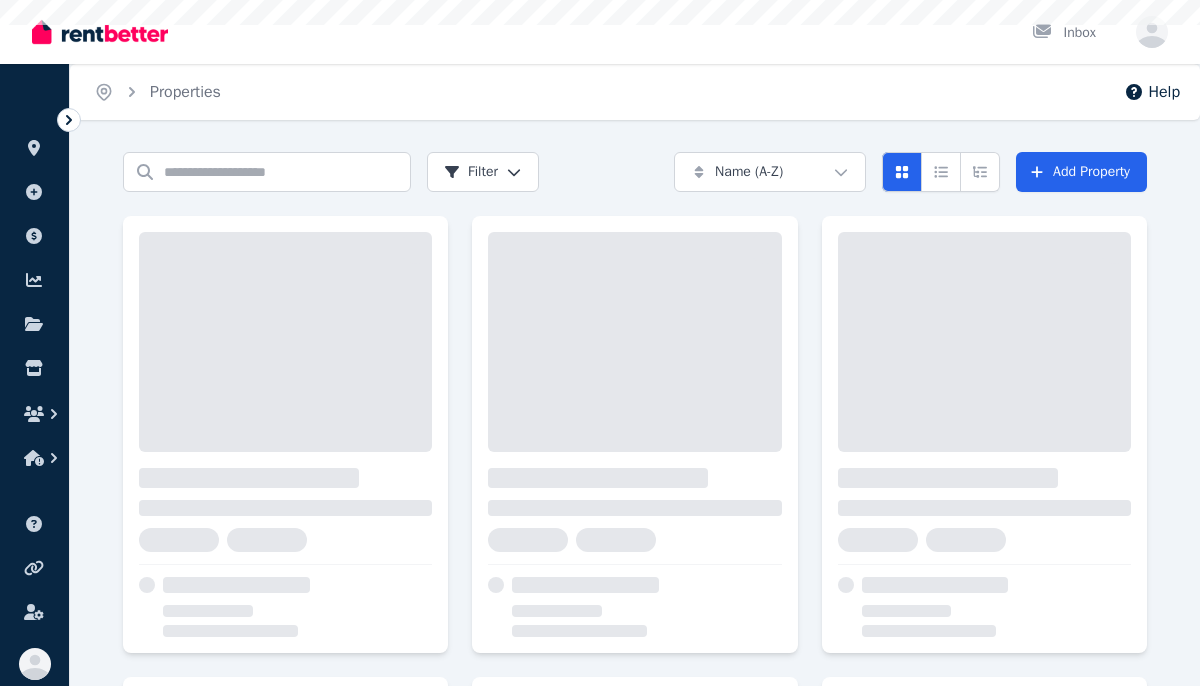 scroll, scrollTop: 0, scrollLeft: 0, axis: both 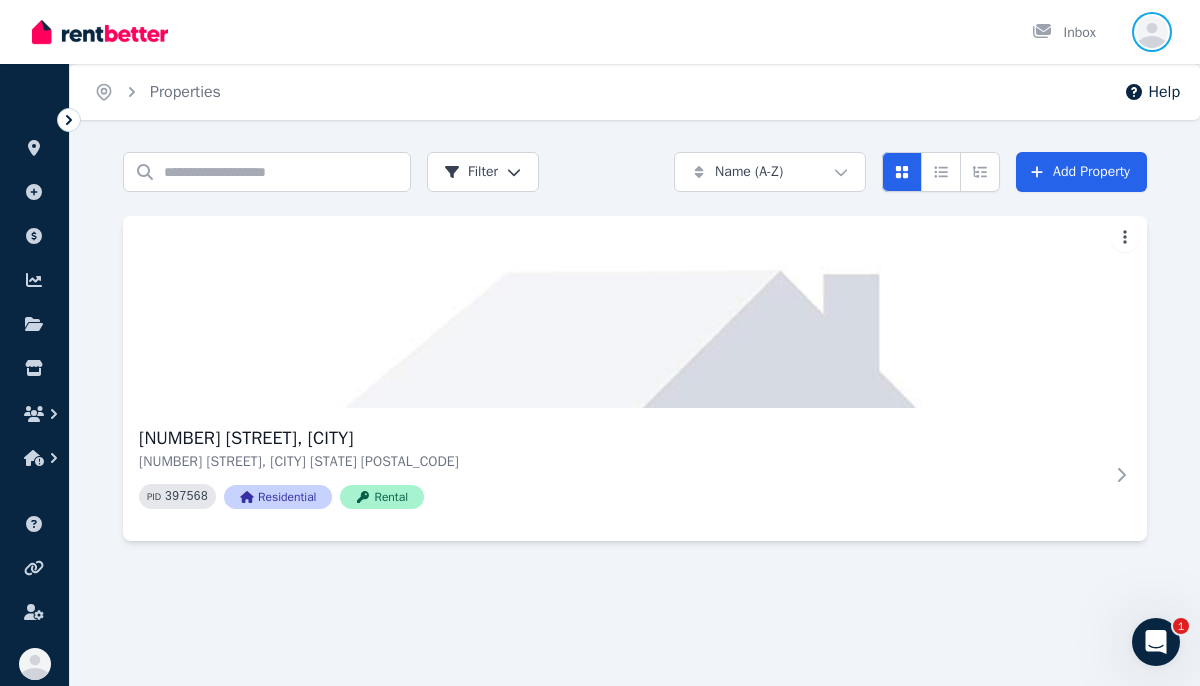 click 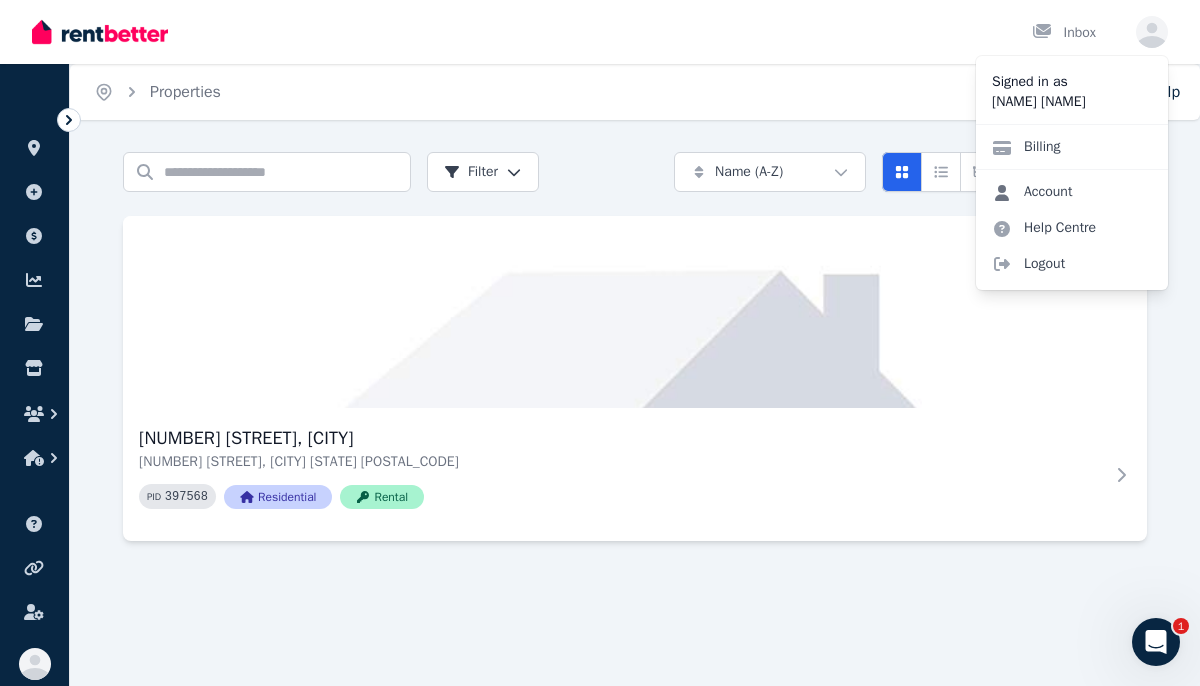 click on "Account" at bounding box center [1032, 192] 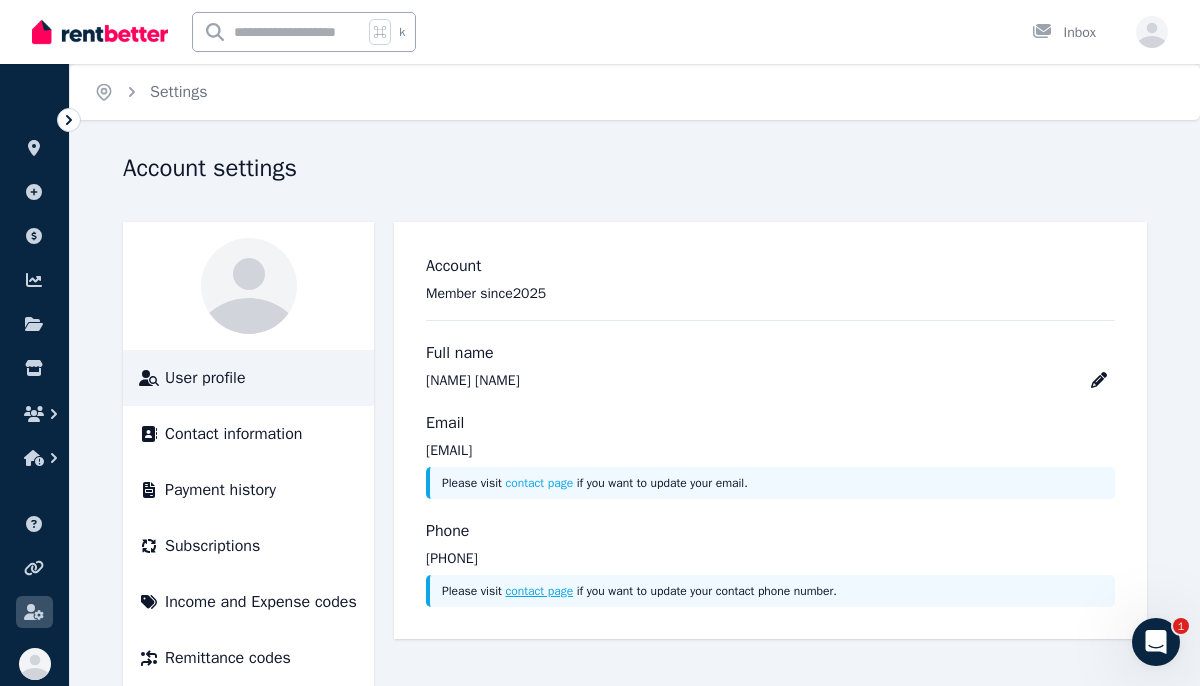 click on "contact page" at bounding box center (540, 591) 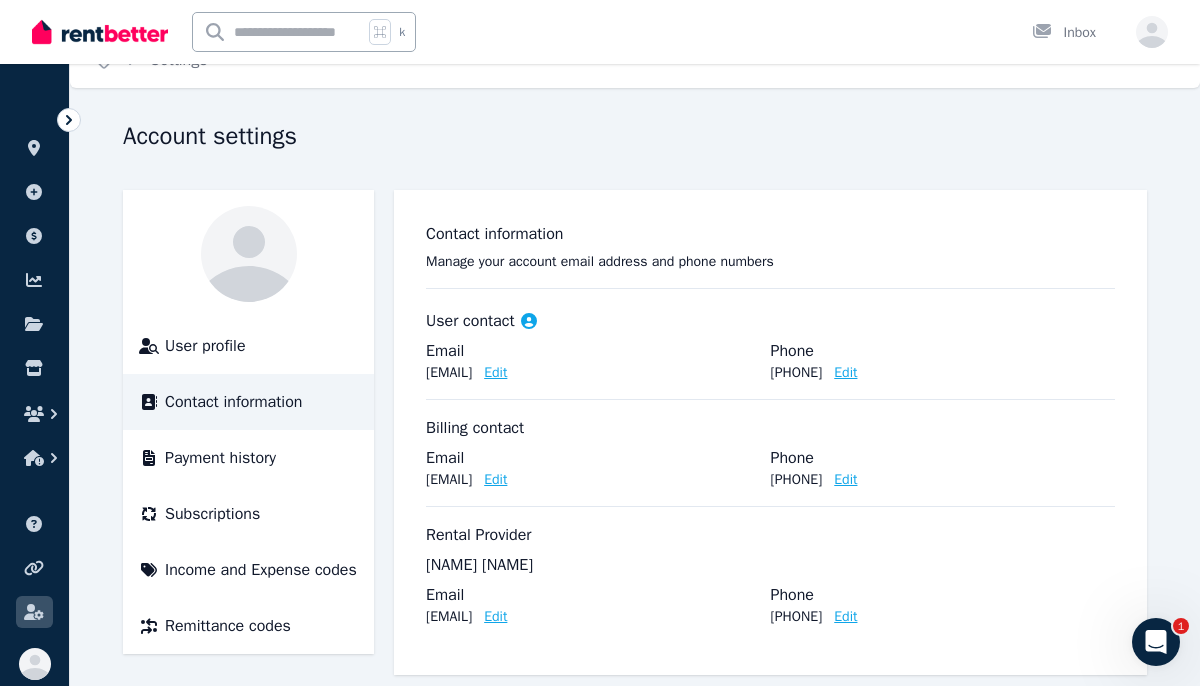 scroll, scrollTop: 33, scrollLeft: 0, axis: vertical 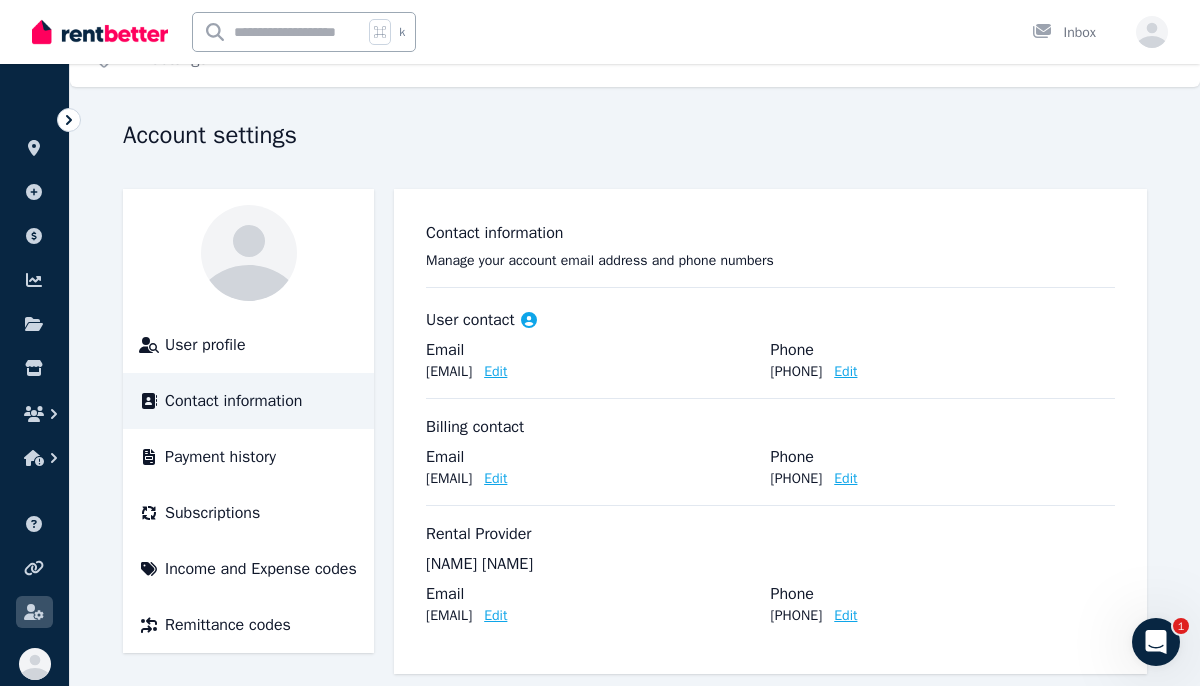 click on "Edit" at bounding box center [845, 372] 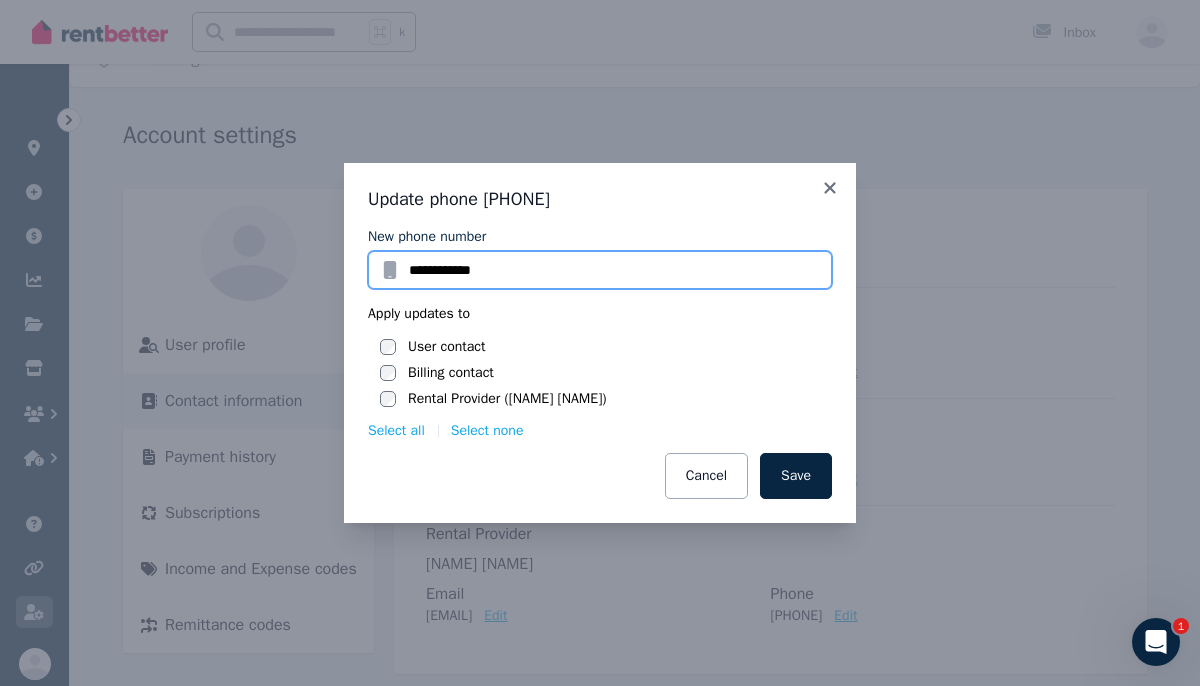 click on "**********" at bounding box center [600, 270] 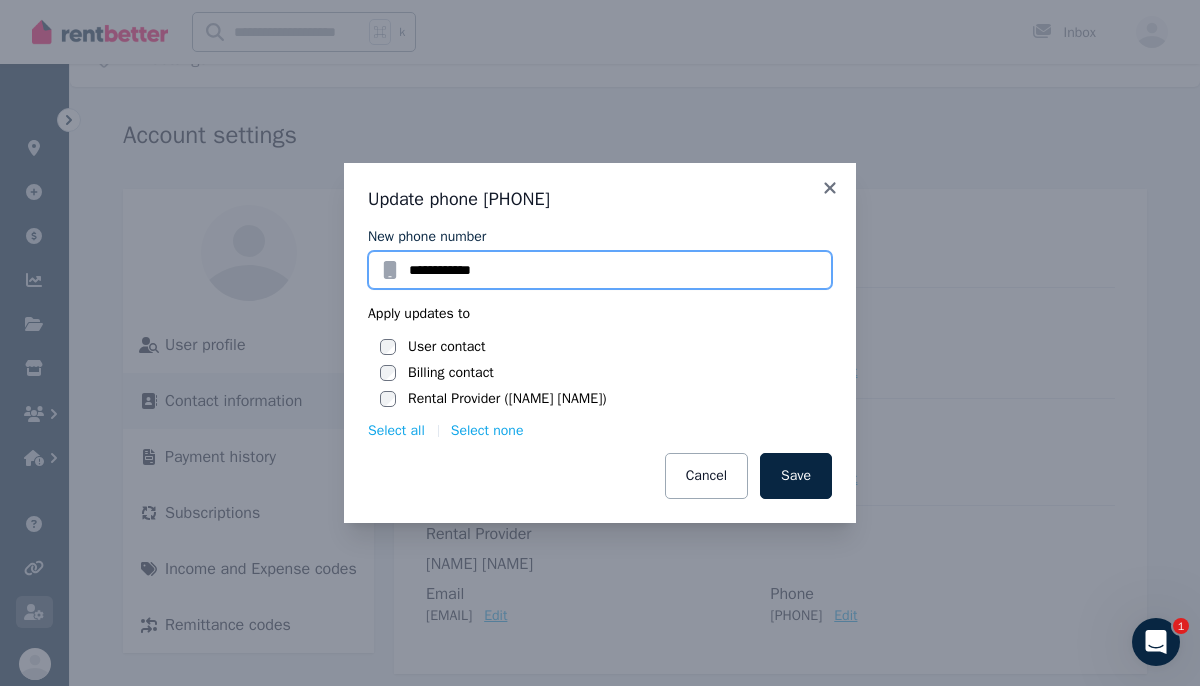 type on "**********" 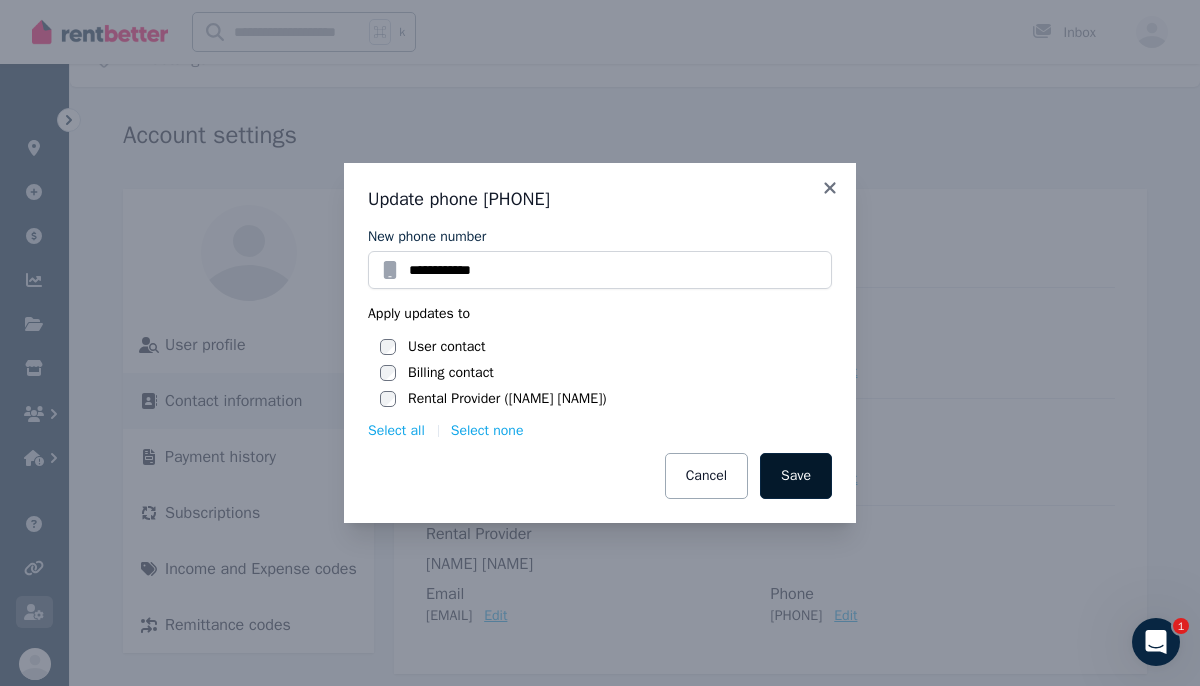 click on "Save" at bounding box center [796, 476] 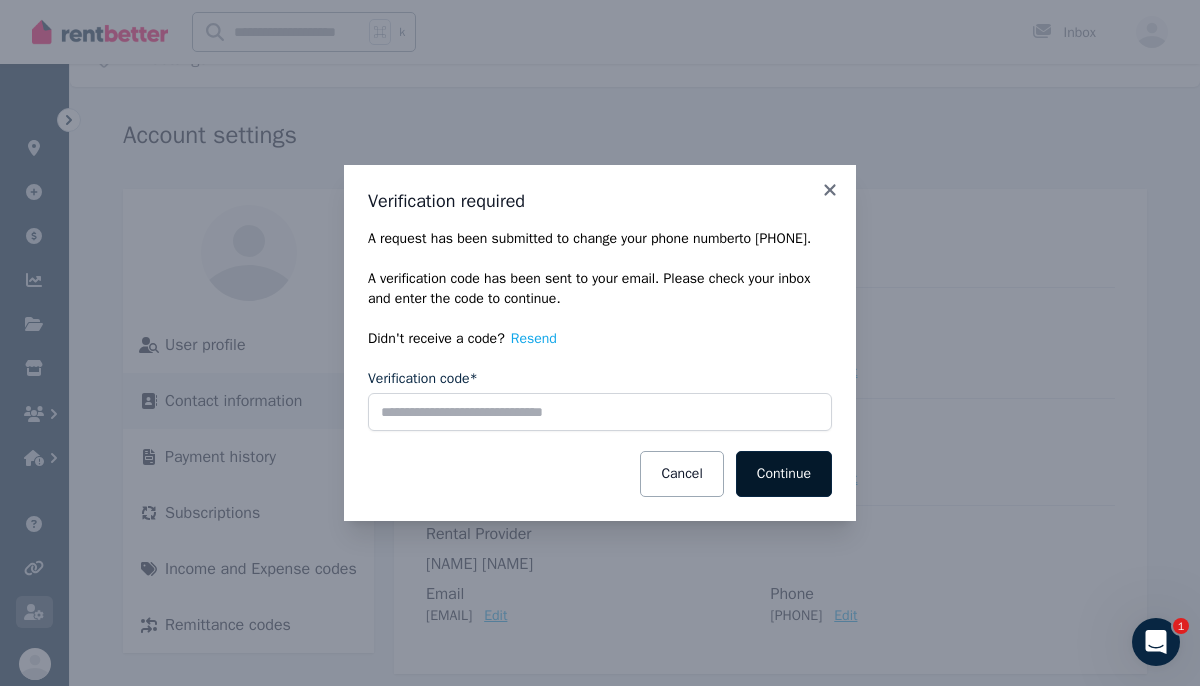 click on "Continue" at bounding box center (784, 474) 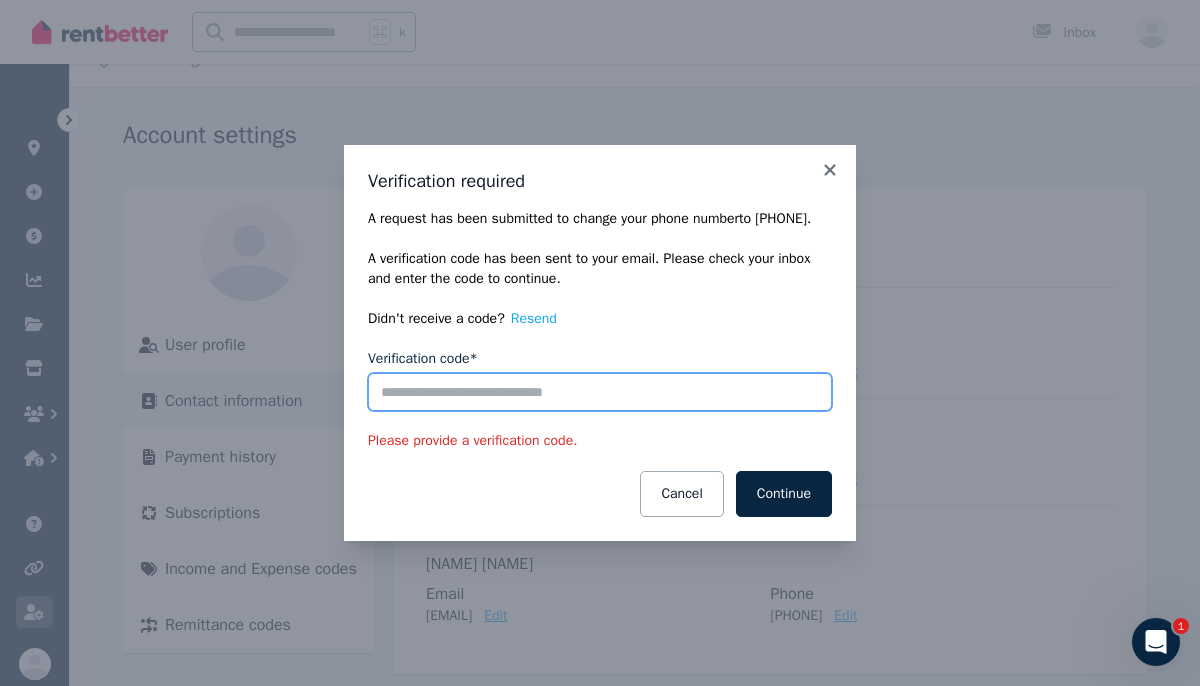 click on "Verification code*" at bounding box center [600, 392] 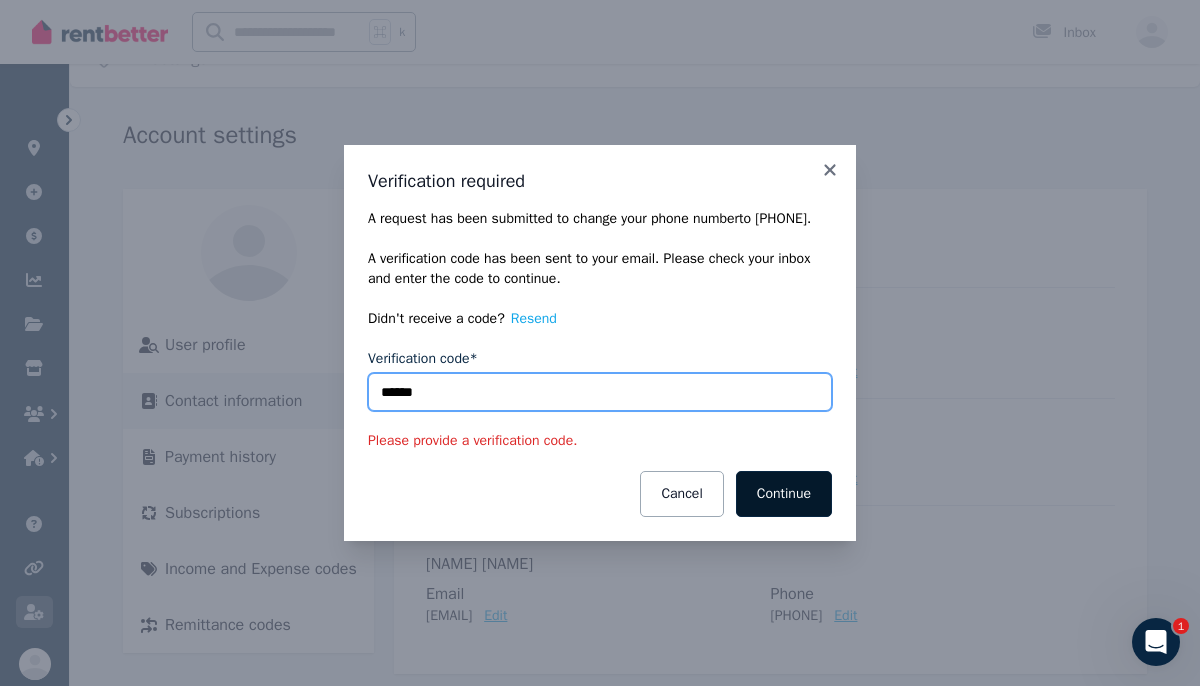 type on "******" 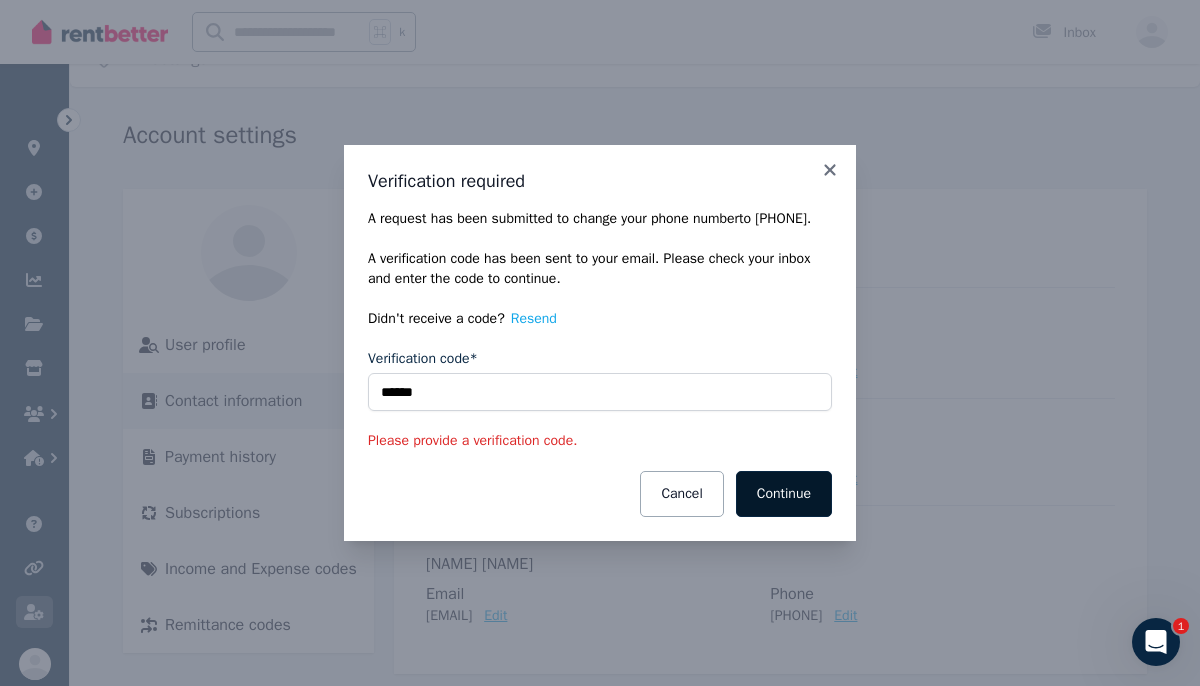 click on "Continue" at bounding box center [784, 494] 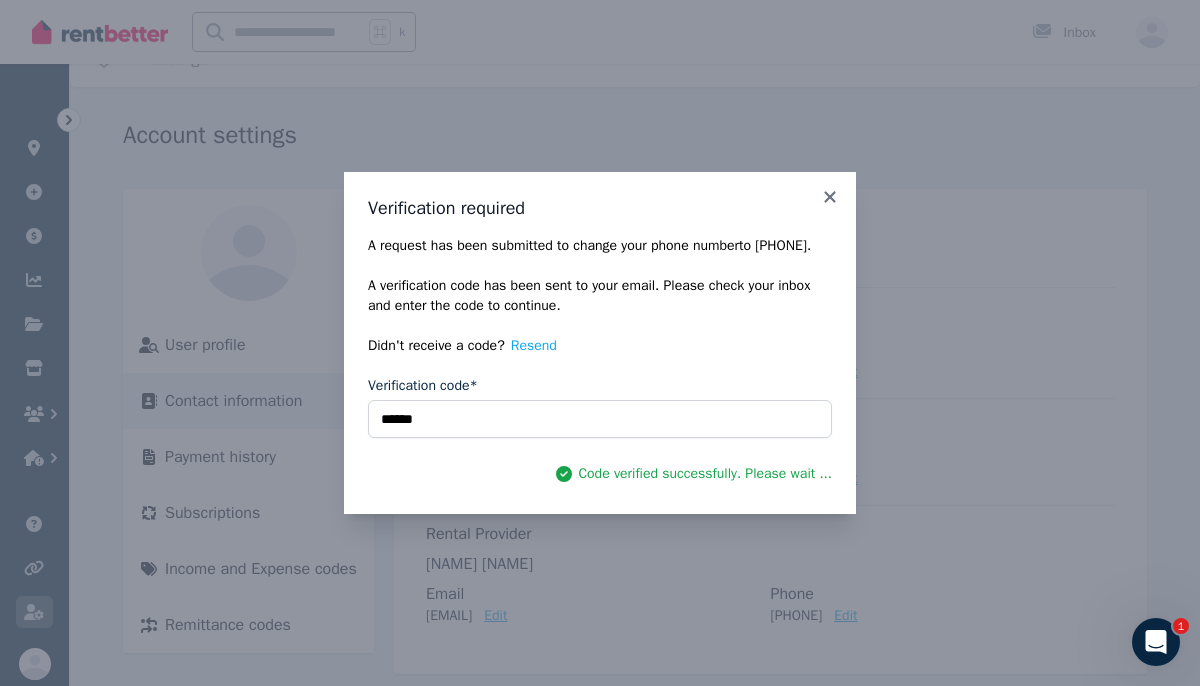 type 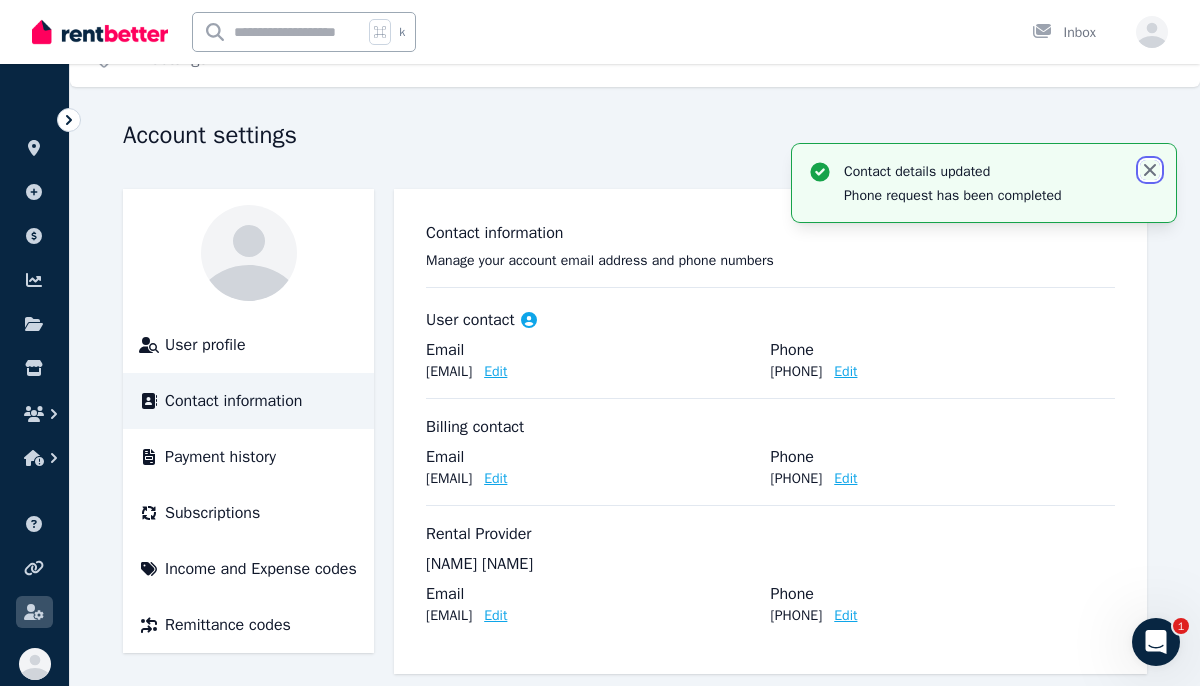 click 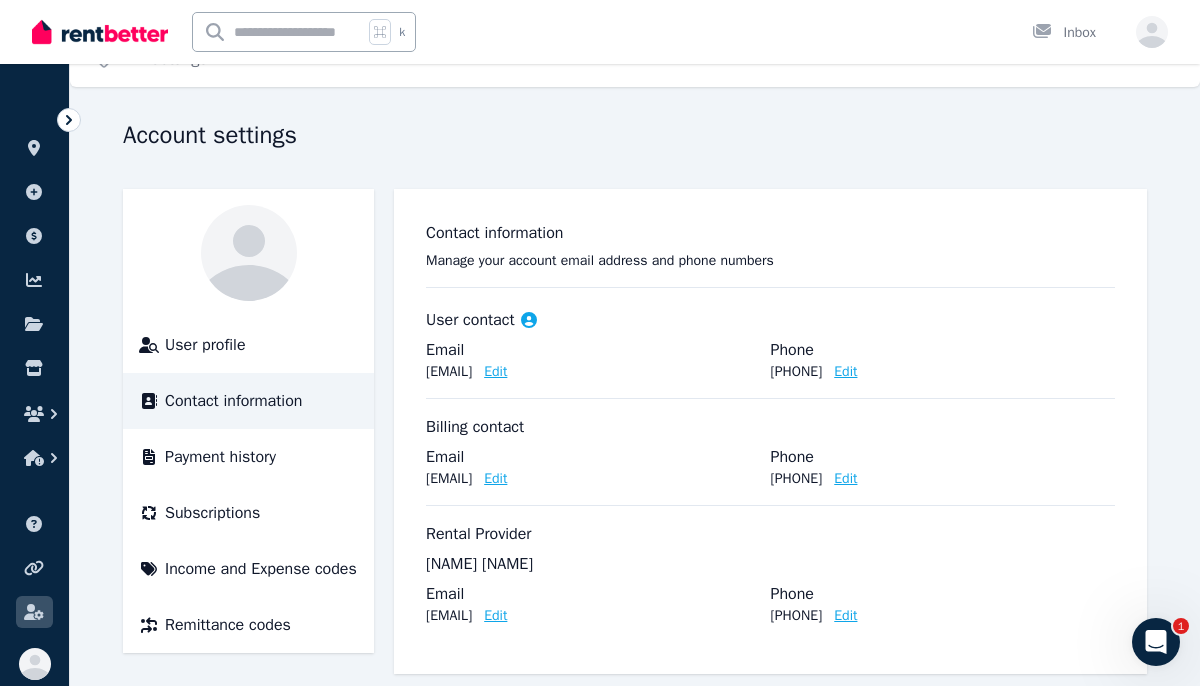 click 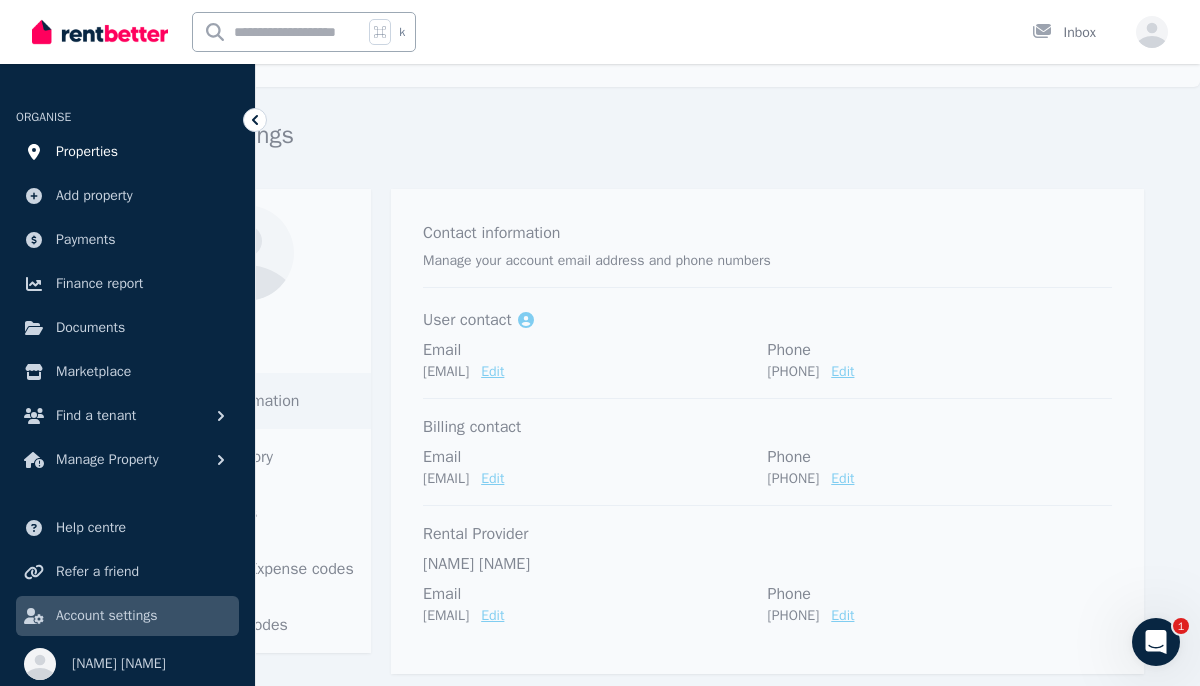 click on "Properties" at bounding box center [87, 152] 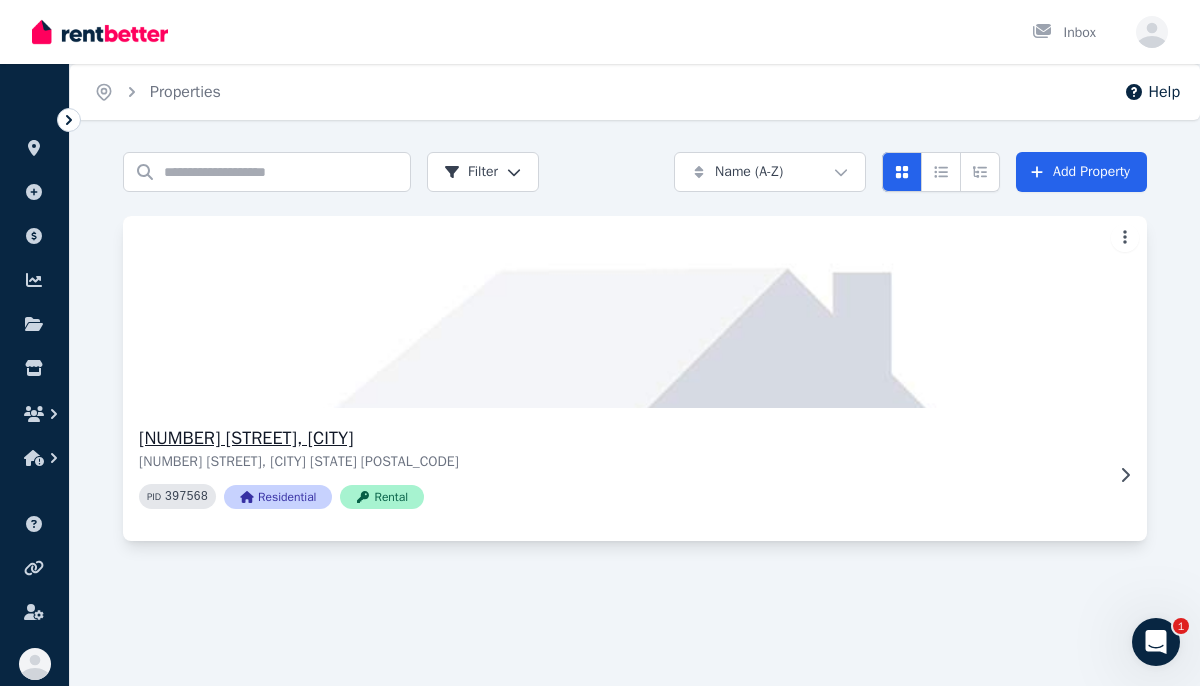 click on "286 Nineteenth Ave, Elanora" at bounding box center [621, 438] 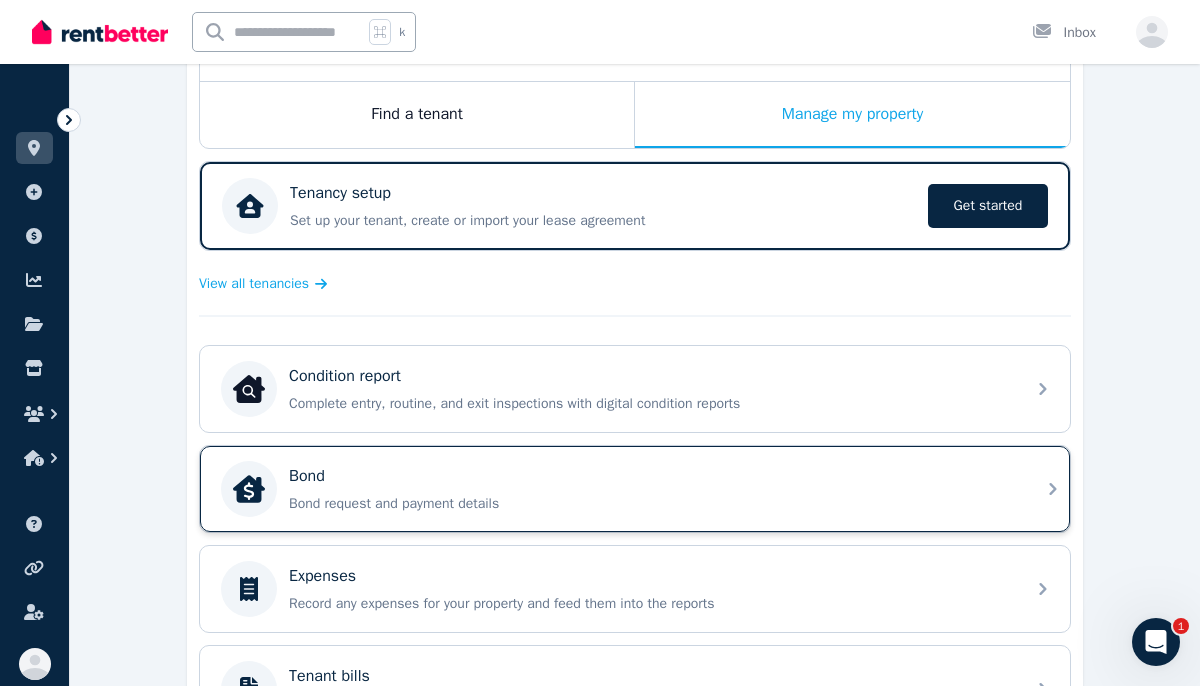 scroll, scrollTop: 306, scrollLeft: 0, axis: vertical 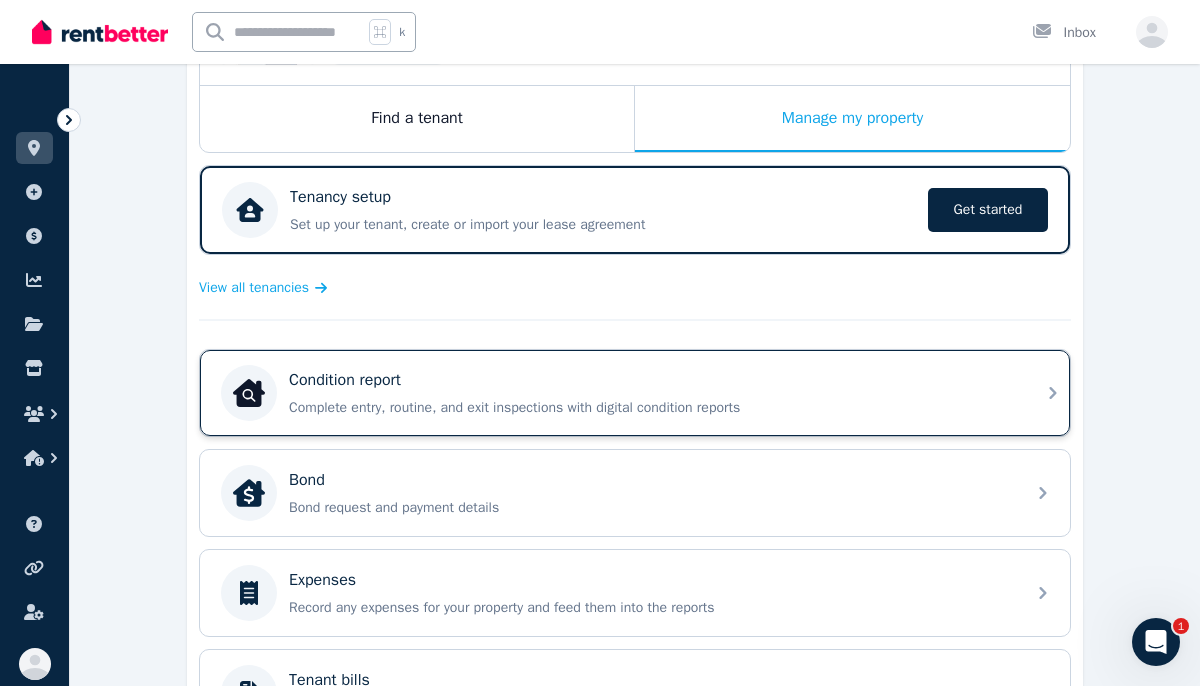 click on "Condition report" at bounding box center [651, 380] 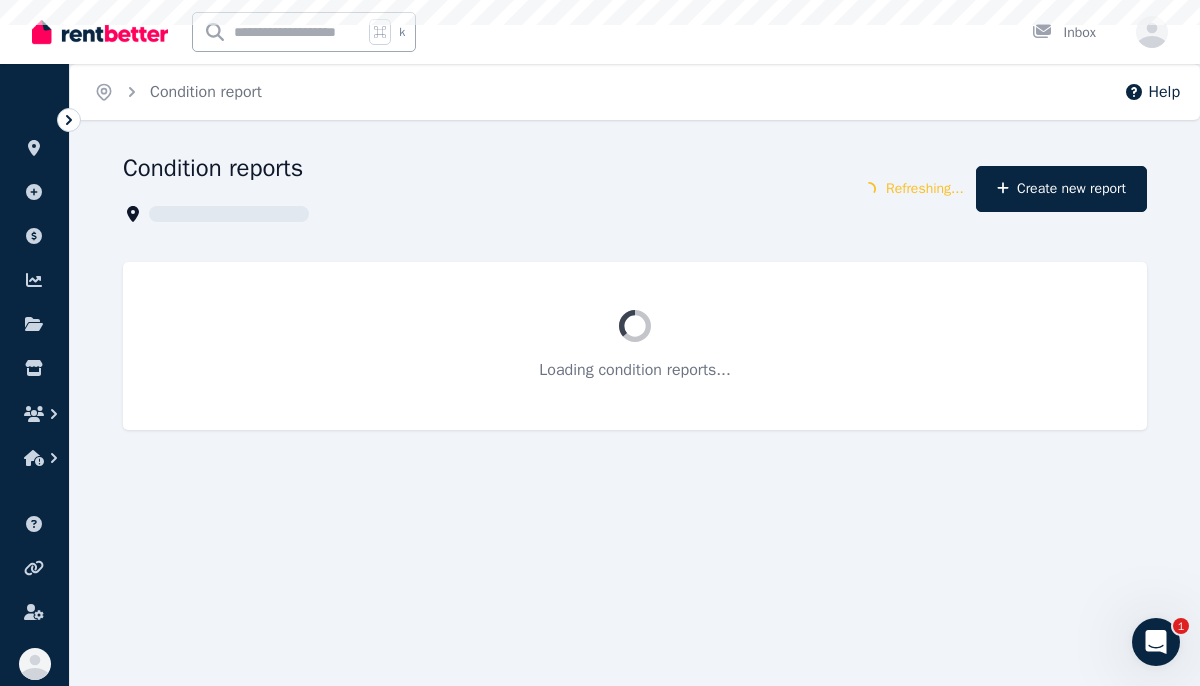 scroll, scrollTop: 0, scrollLeft: 0, axis: both 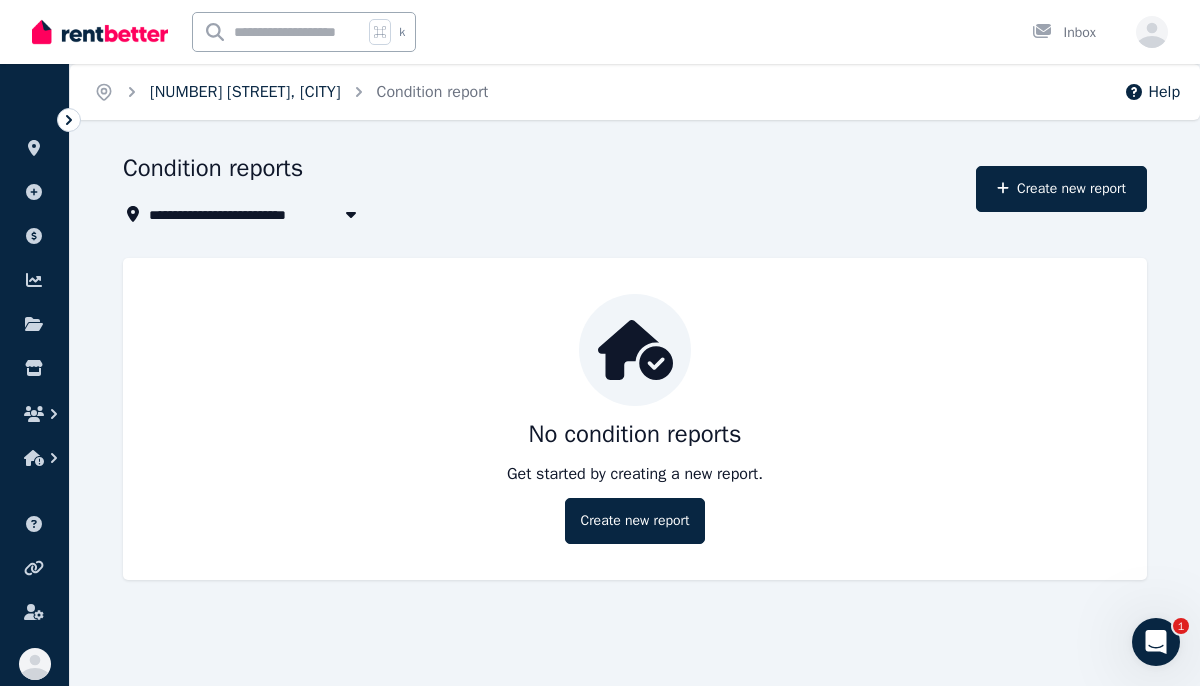 click on "286 Nineteenth Ave, Elanora" at bounding box center [245, 92] 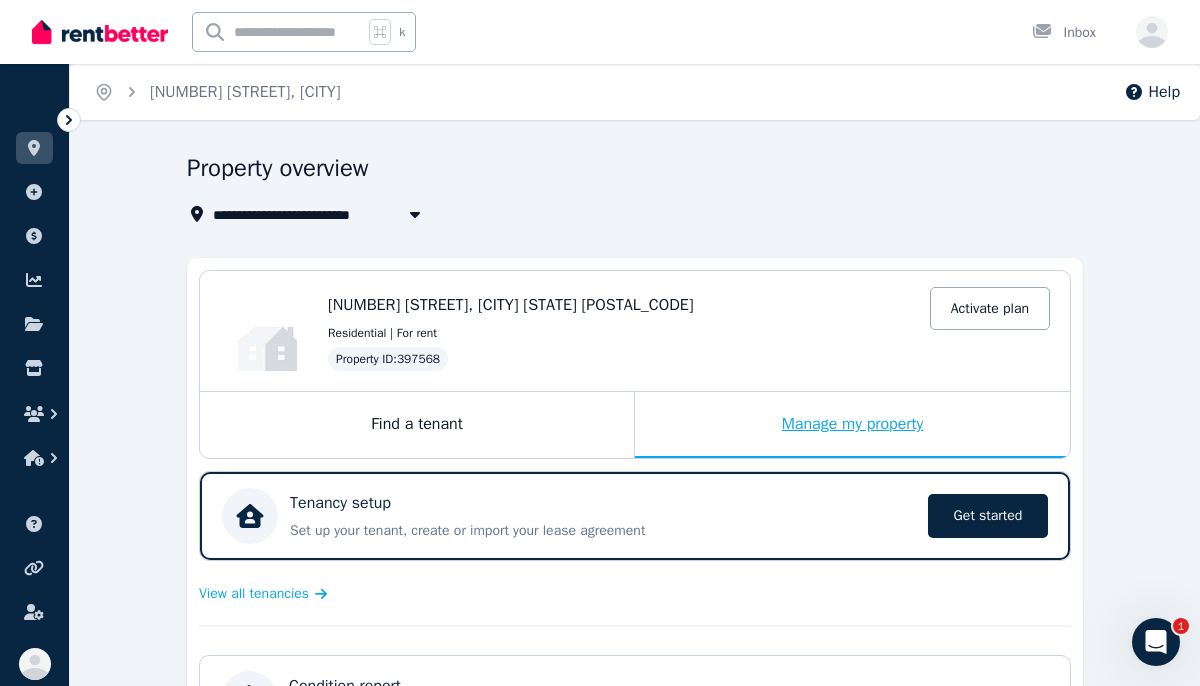 click on "Manage my property" at bounding box center [852, 425] 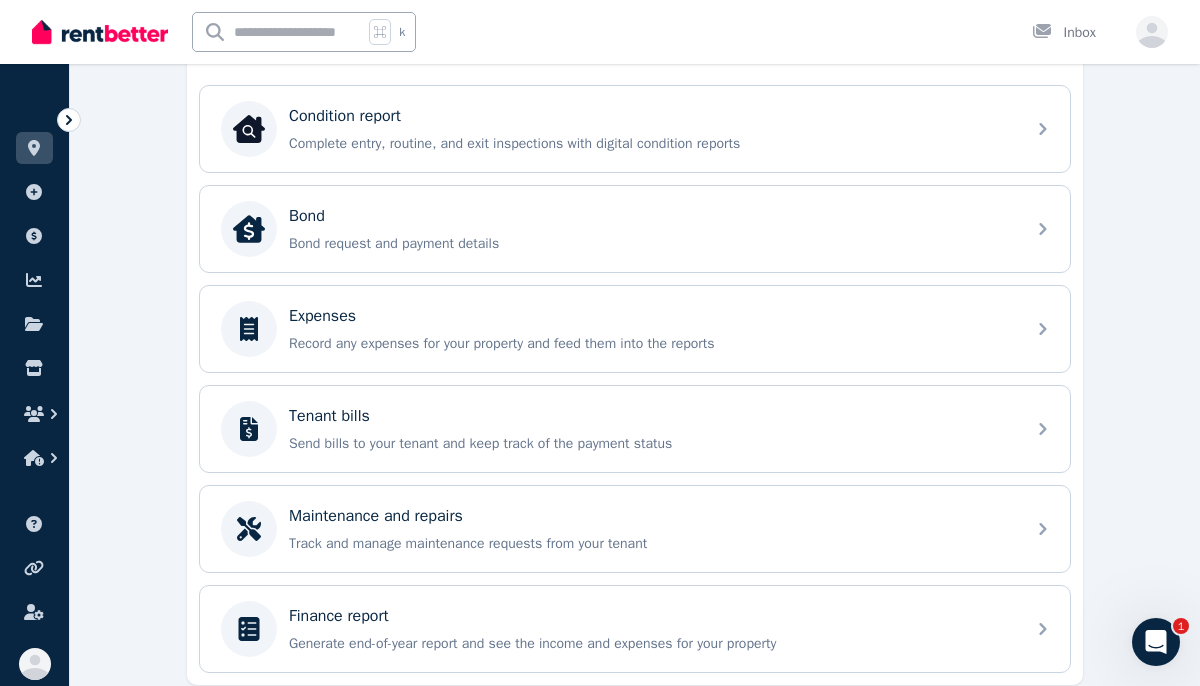 scroll, scrollTop: 569, scrollLeft: 0, axis: vertical 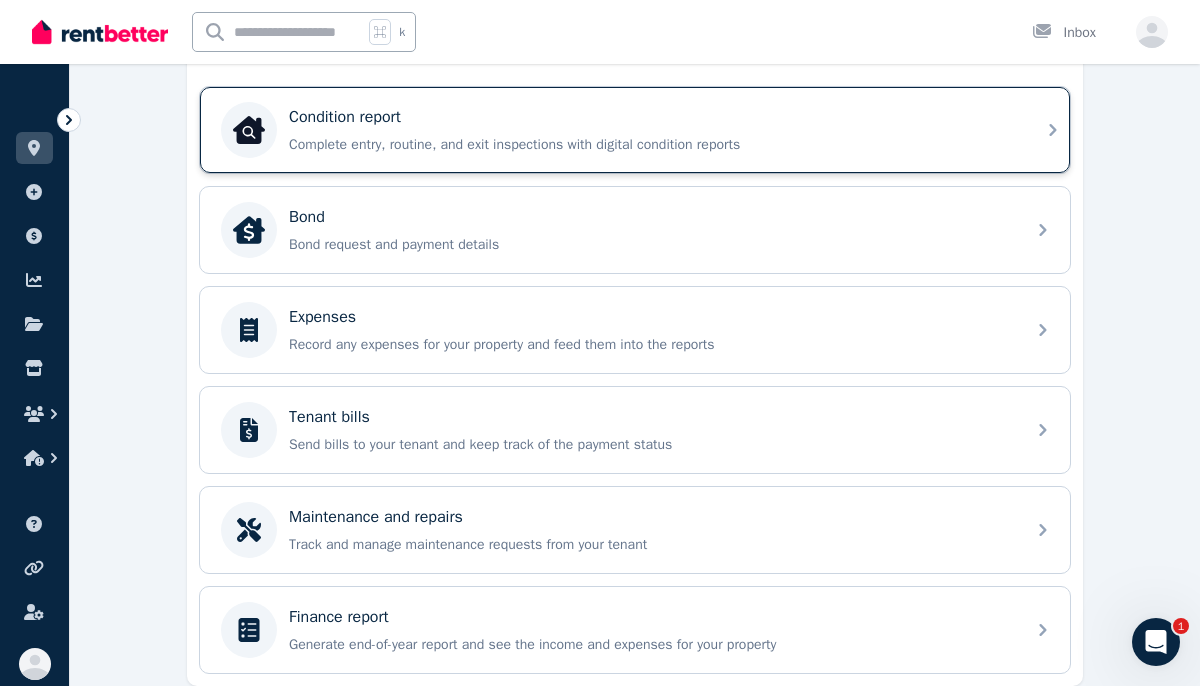 click on "Complete entry, routine, and exit inspections with digital condition reports" at bounding box center [651, 145] 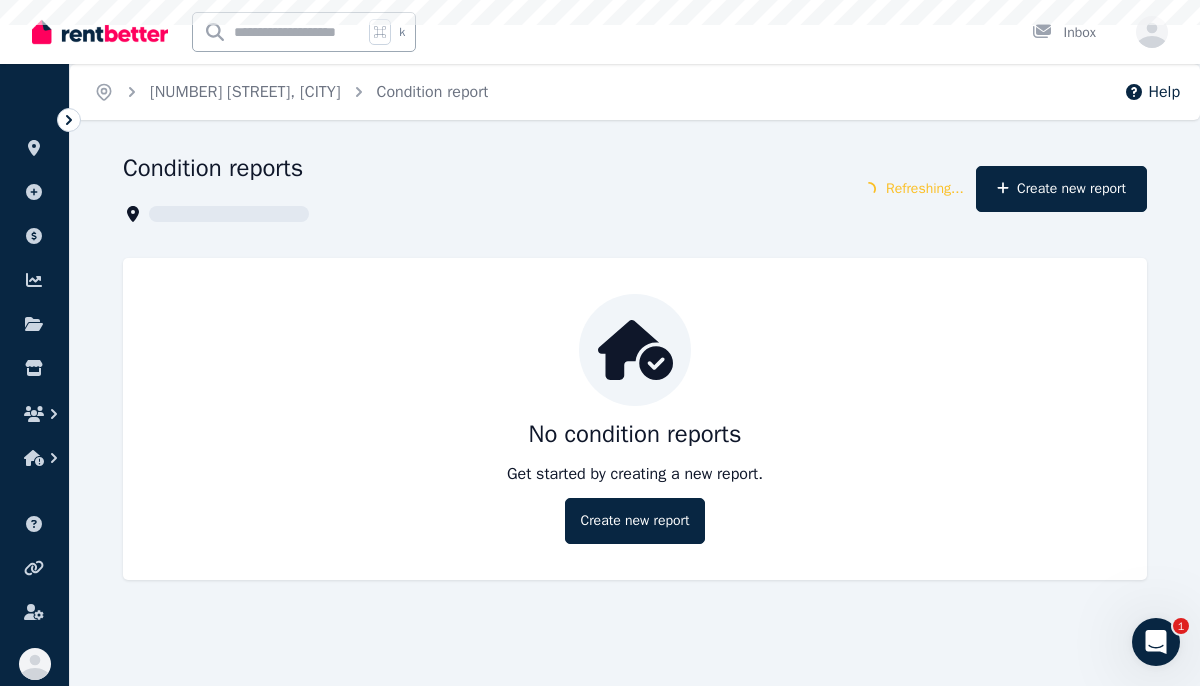 scroll, scrollTop: 0, scrollLeft: 0, axis: both 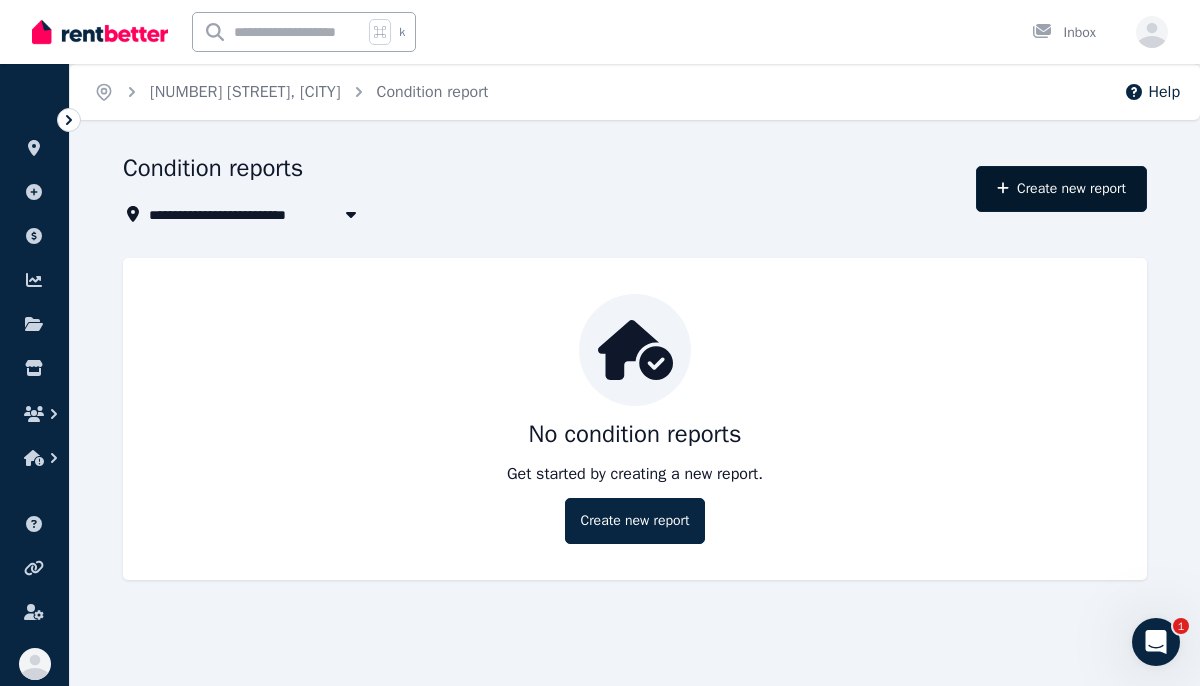 click on "Create new report" at bounding box center (1061, 189) 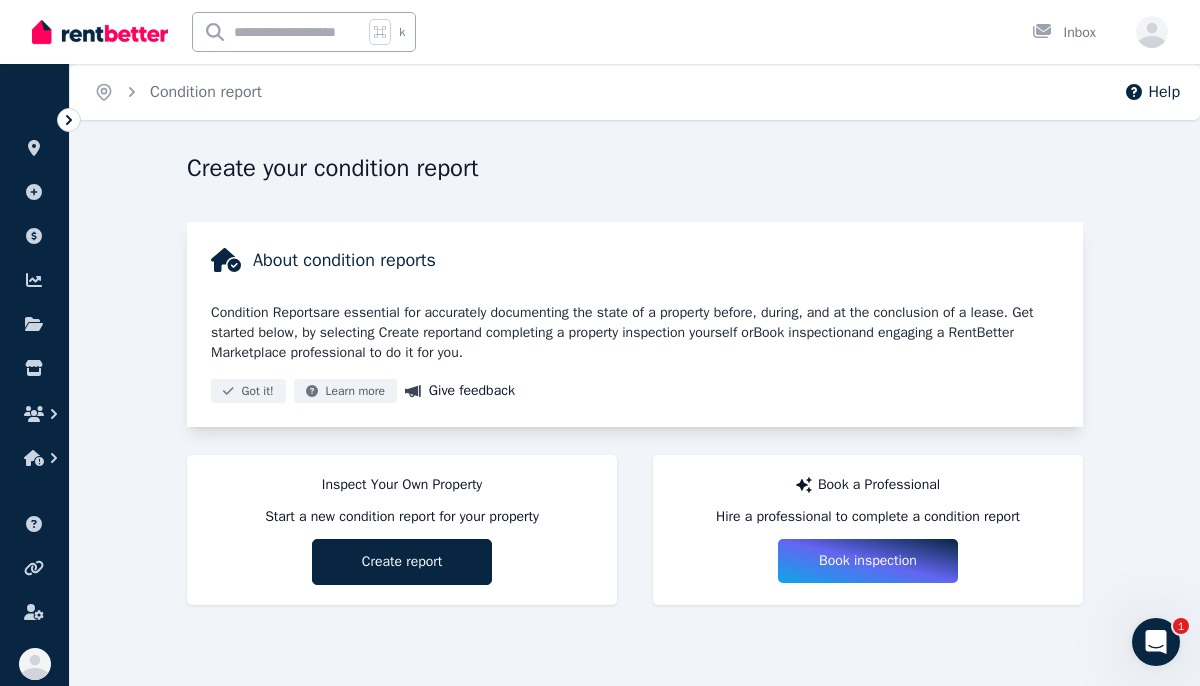click 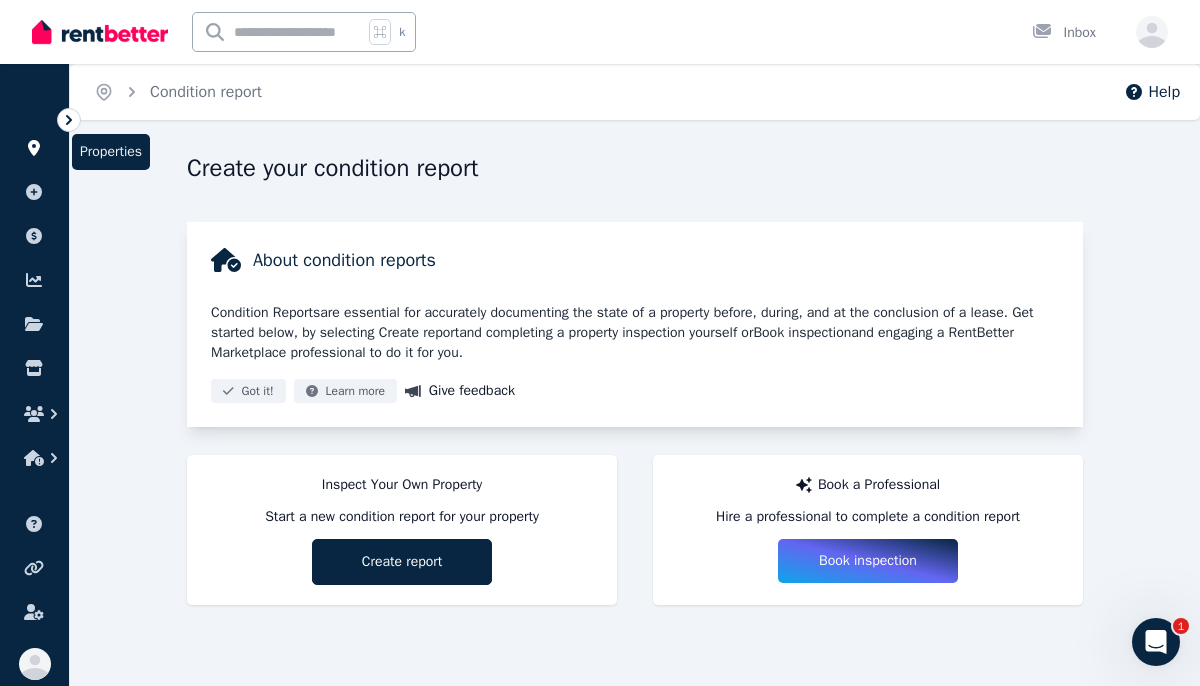 click 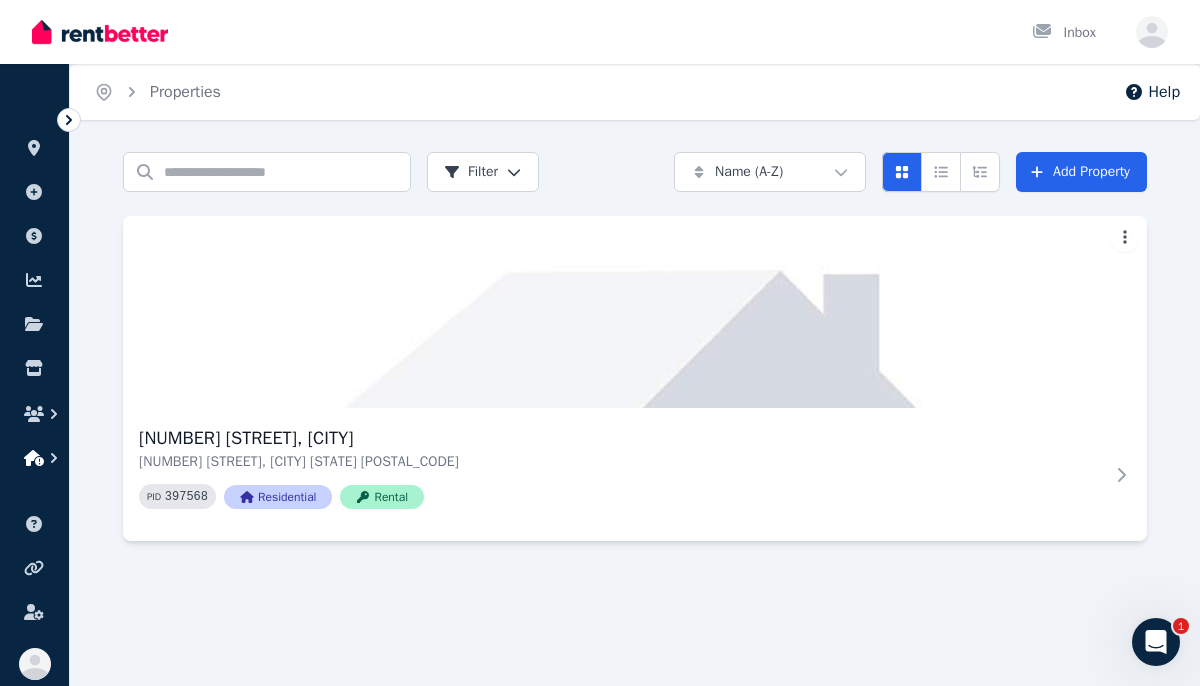 click 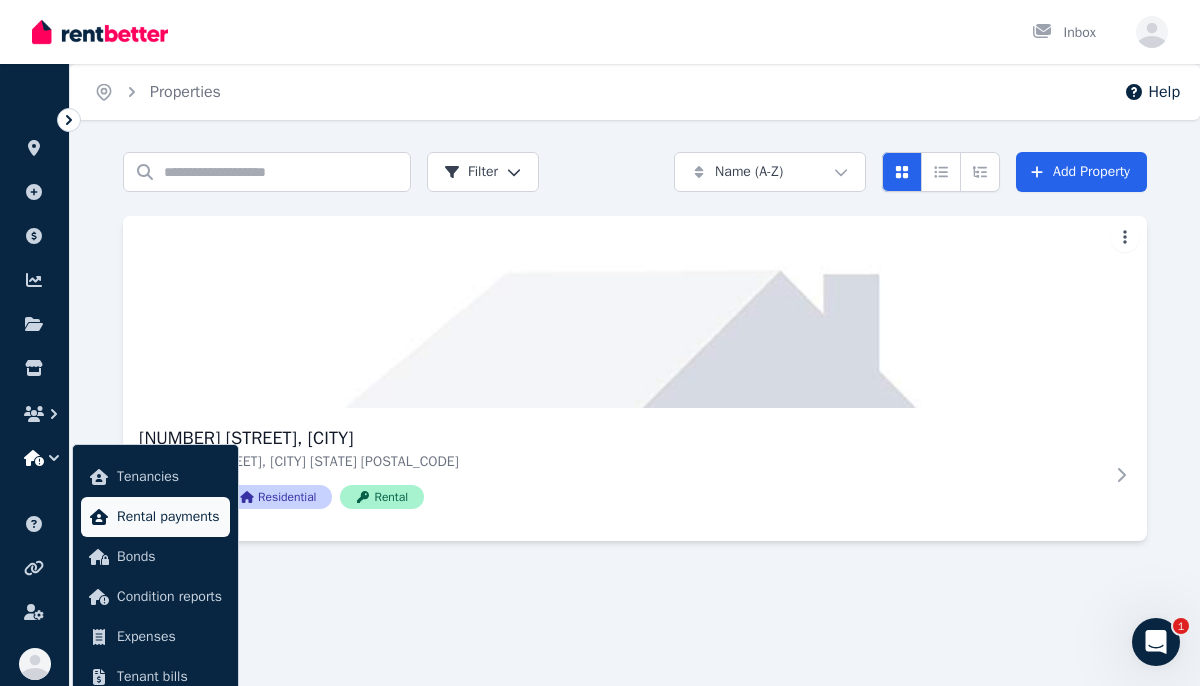 click on "Rental payments" at bounding box center (169, 517) 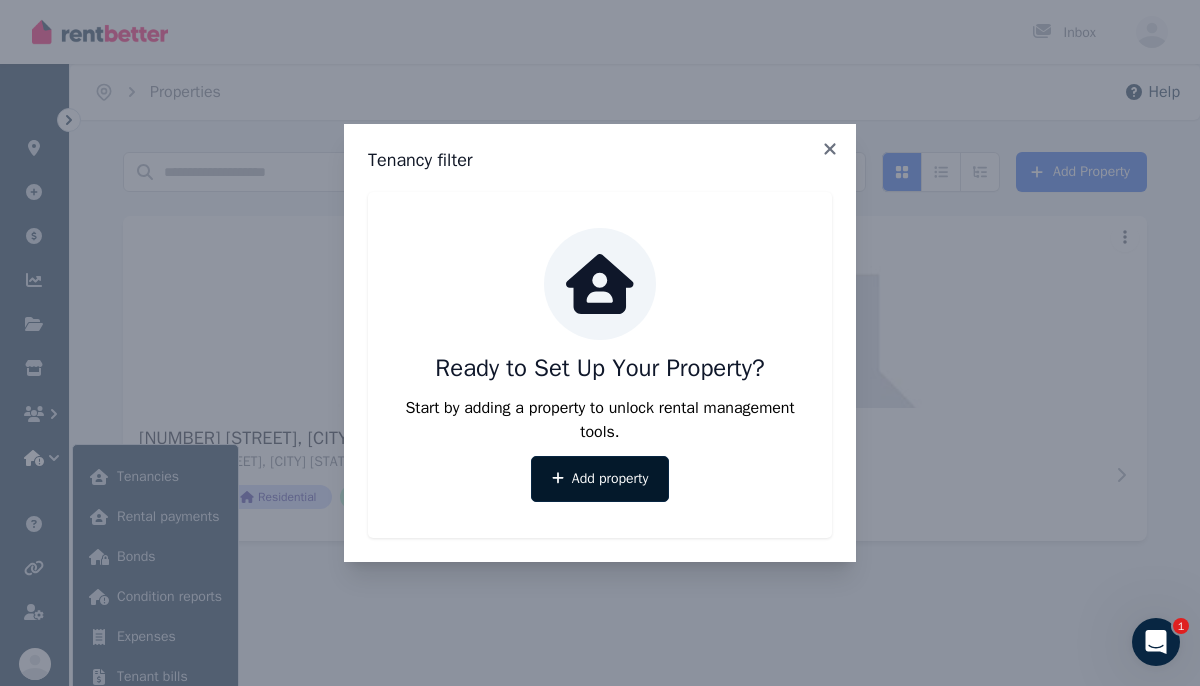 click on "Add property" at bounding box center (600, 479) 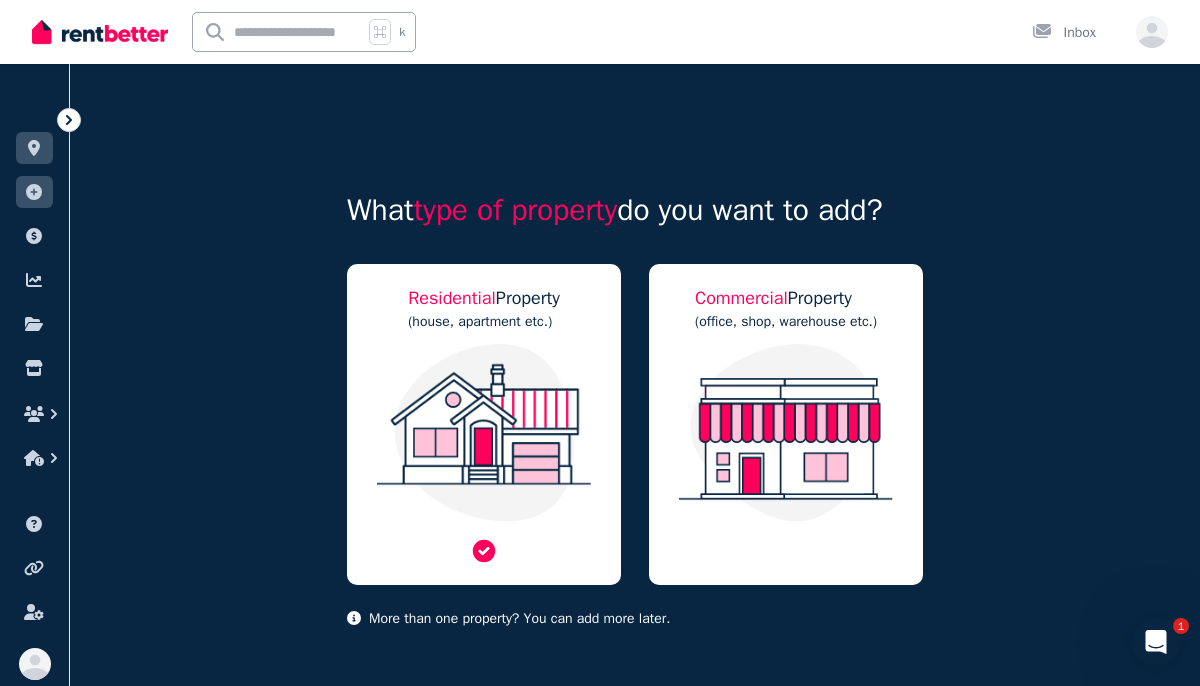 click at bounding box center (484, 433) 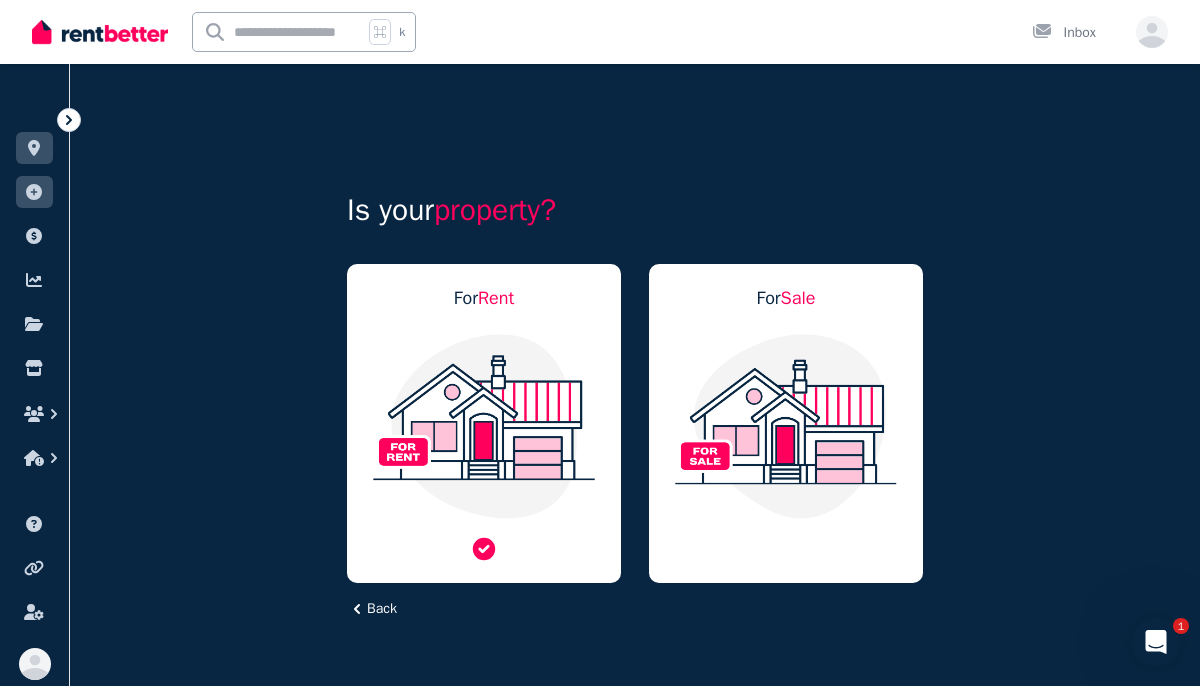 click at bounding box center (484, 426) 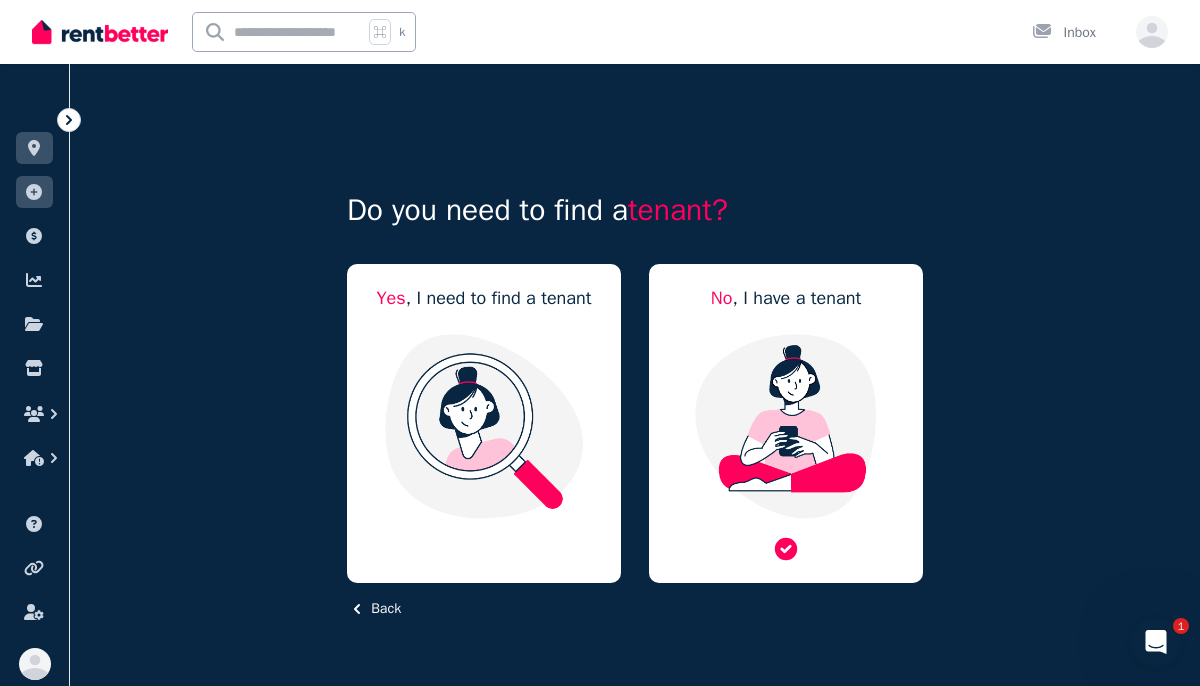 click at bounding box center [786, 426] 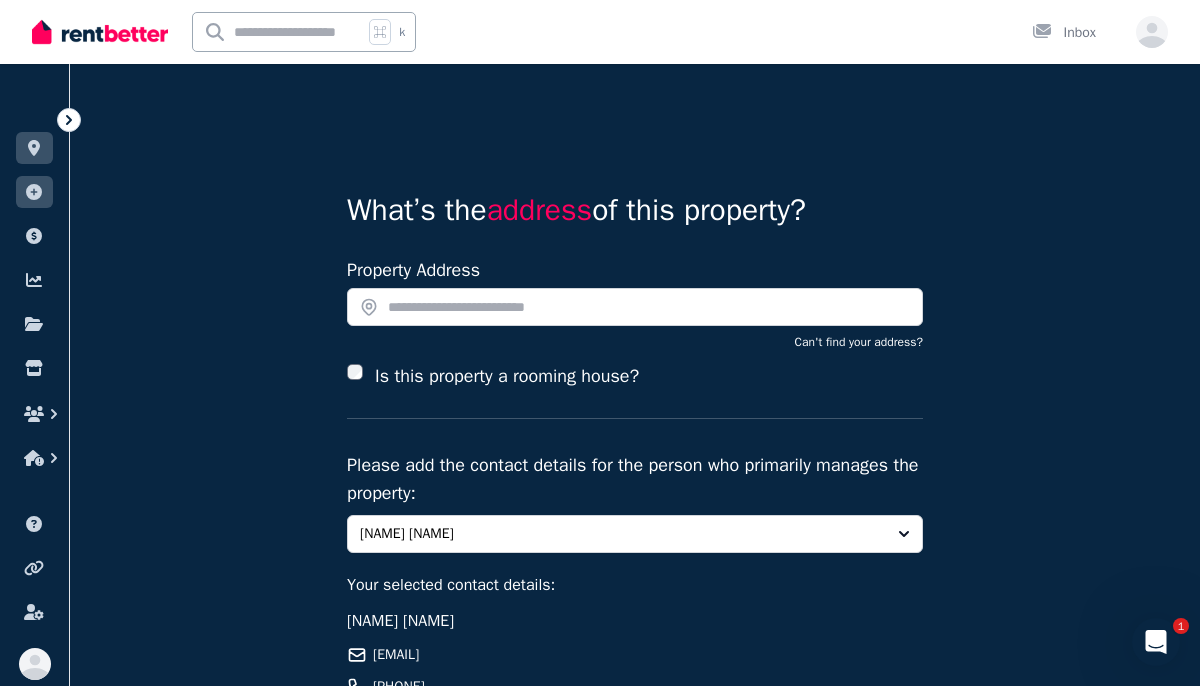 click 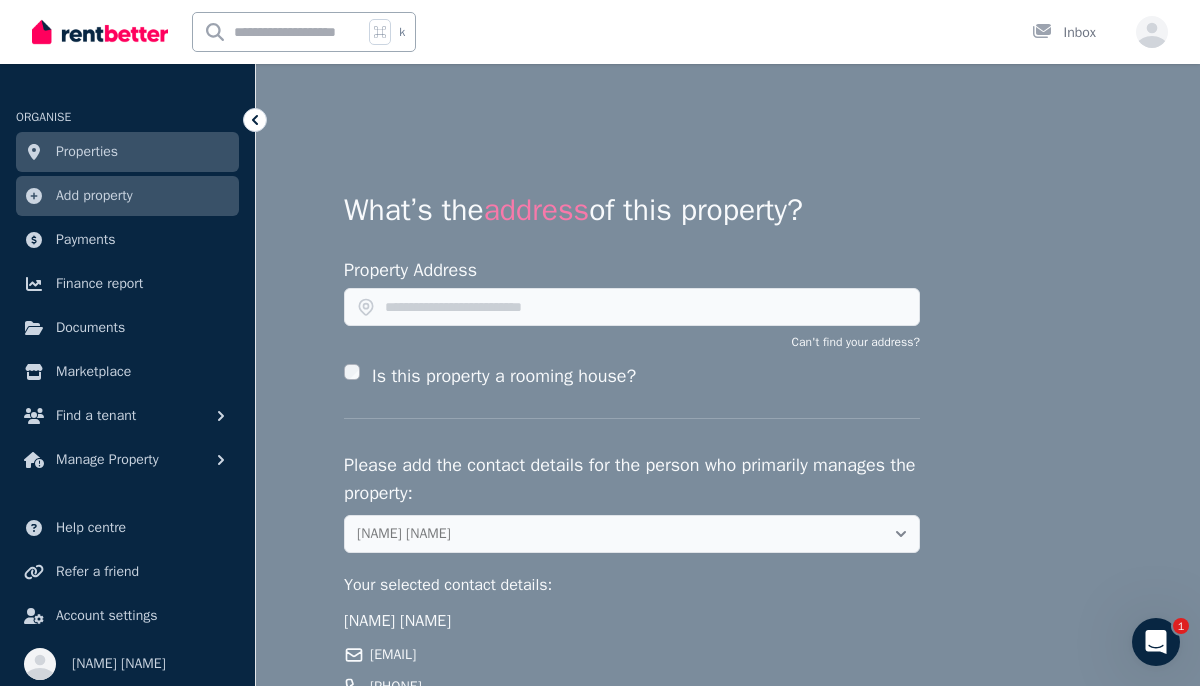 click on "Properties" at bounding box center (87, 152) 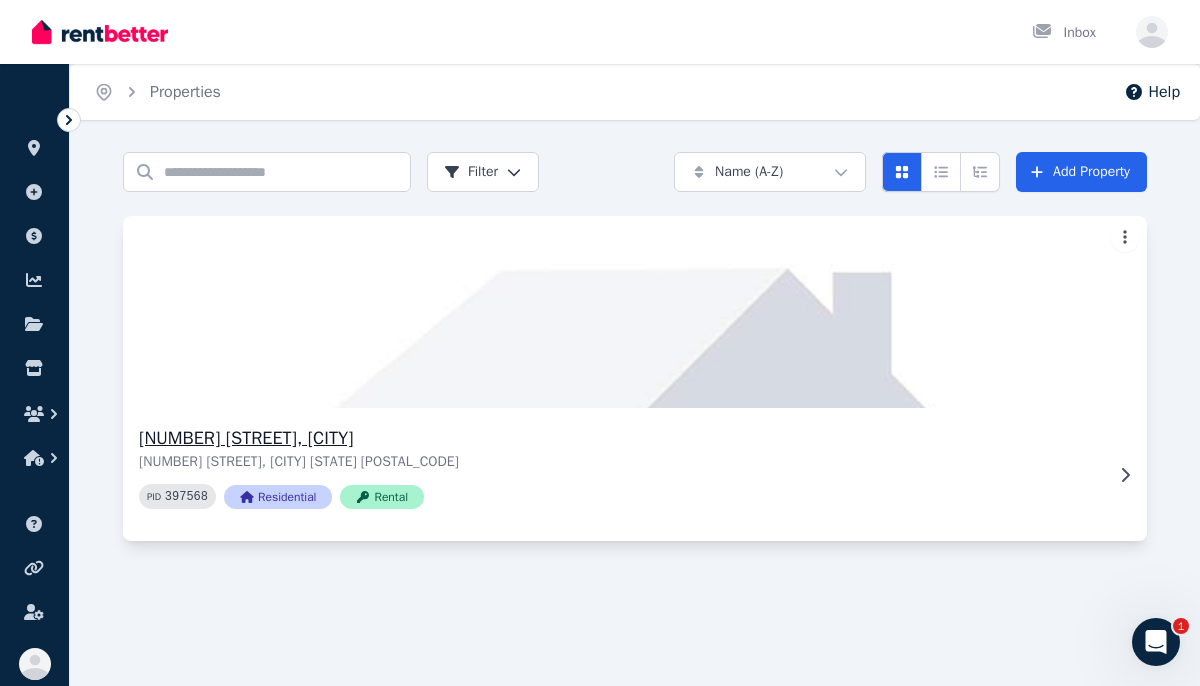 click at bounding box center (1121, 475) 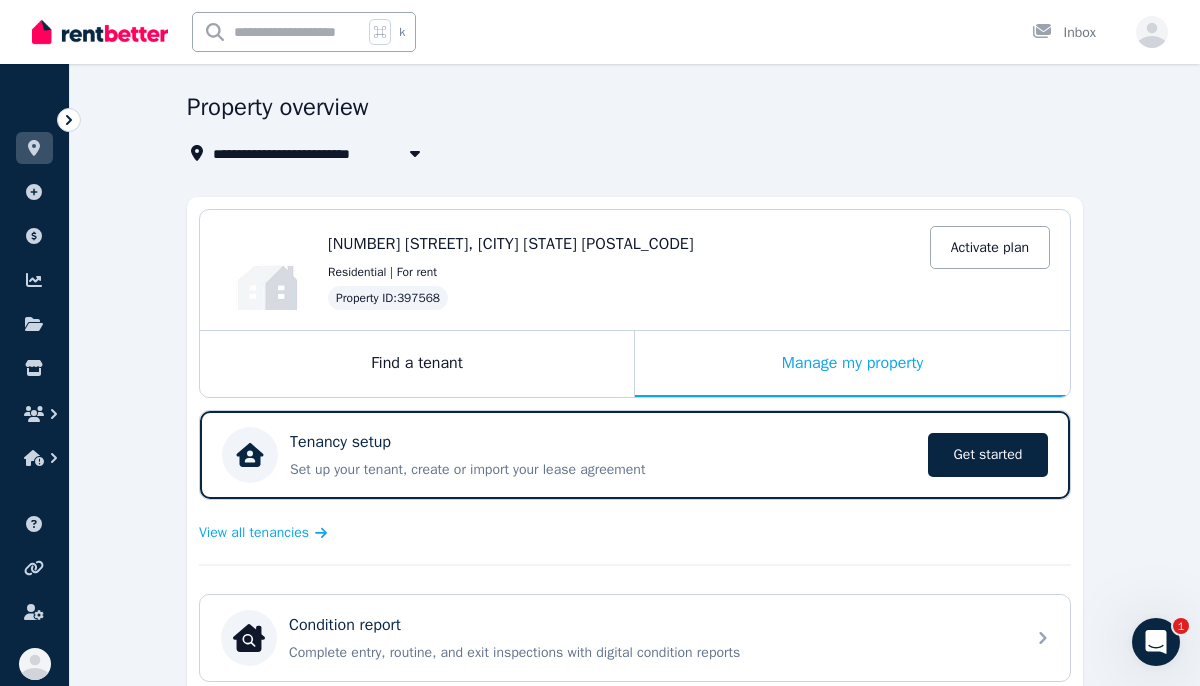 scroll, scrollTop: 0, scrollLeft: 0, axis: both 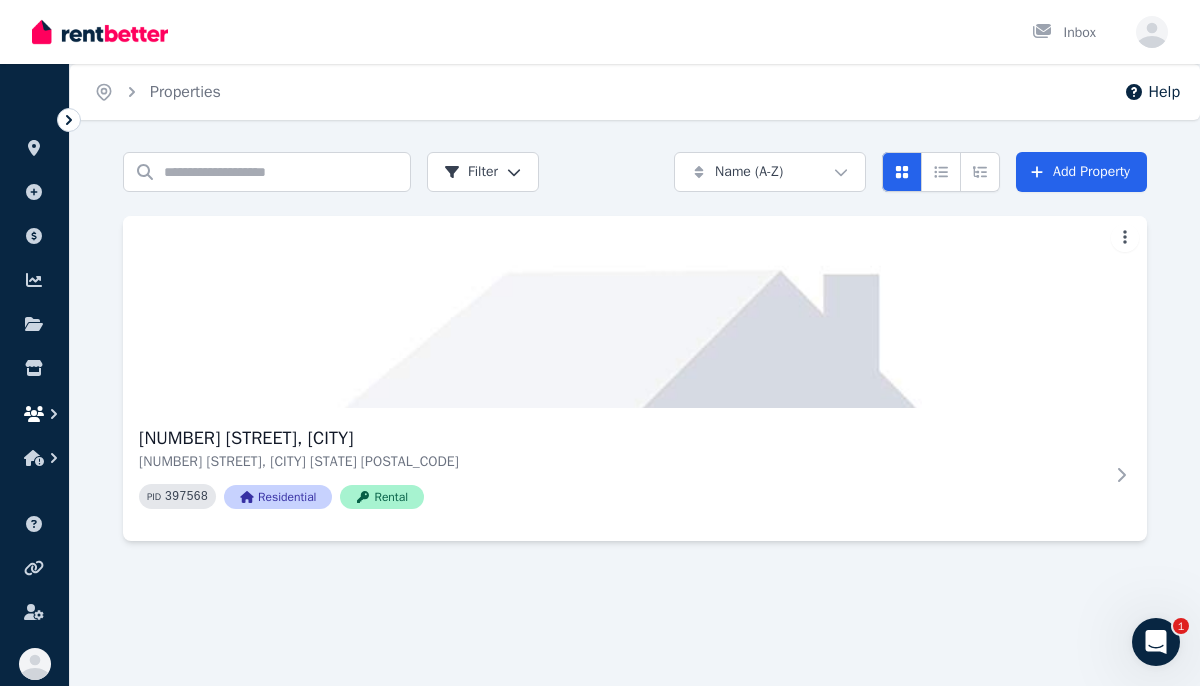 click 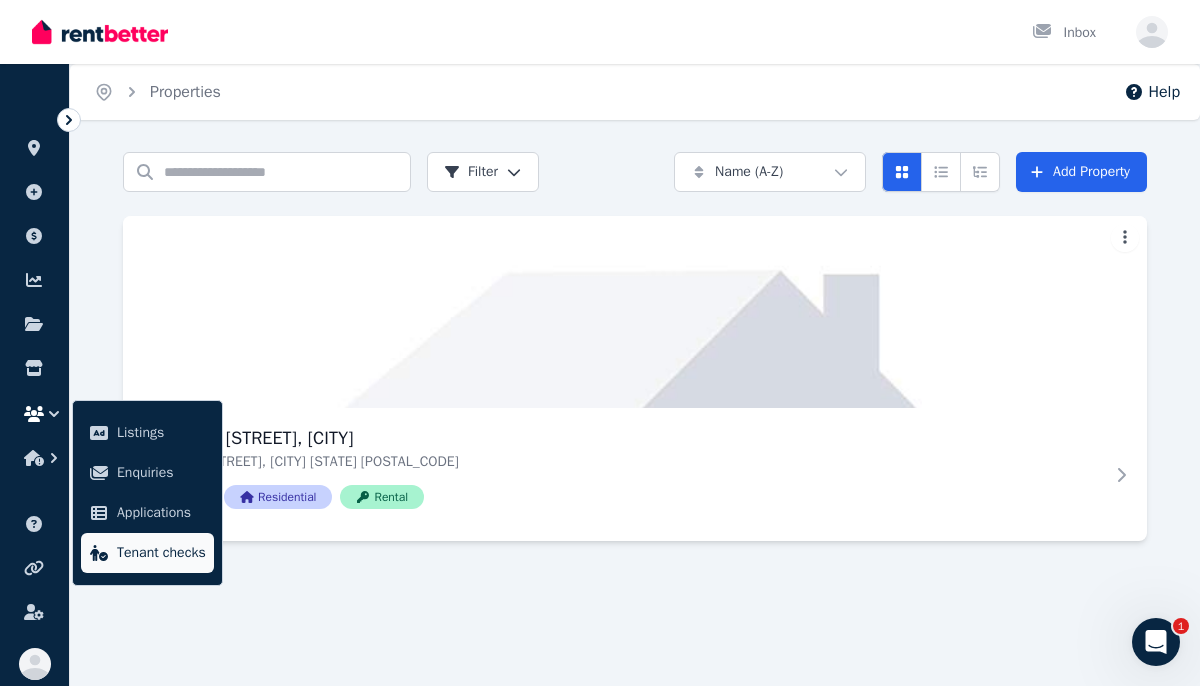 click on "Tenant checks" at bounding box center [161, 553] 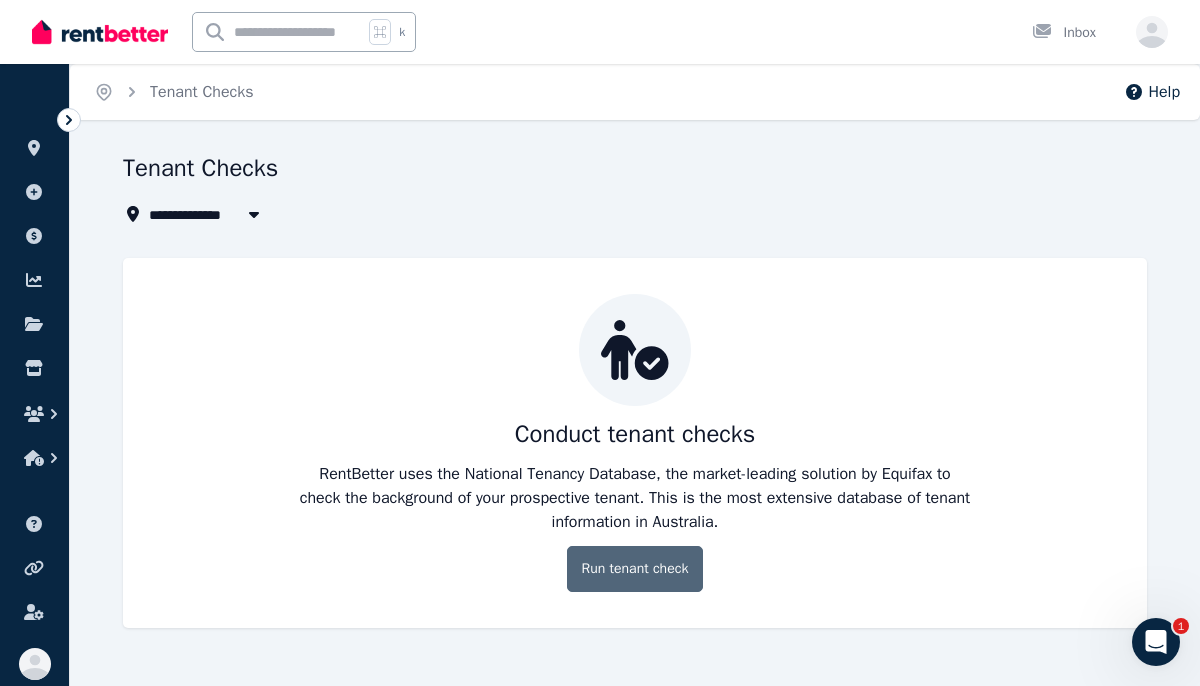 click on "Run tenant check" at bounding box center [635, 569] 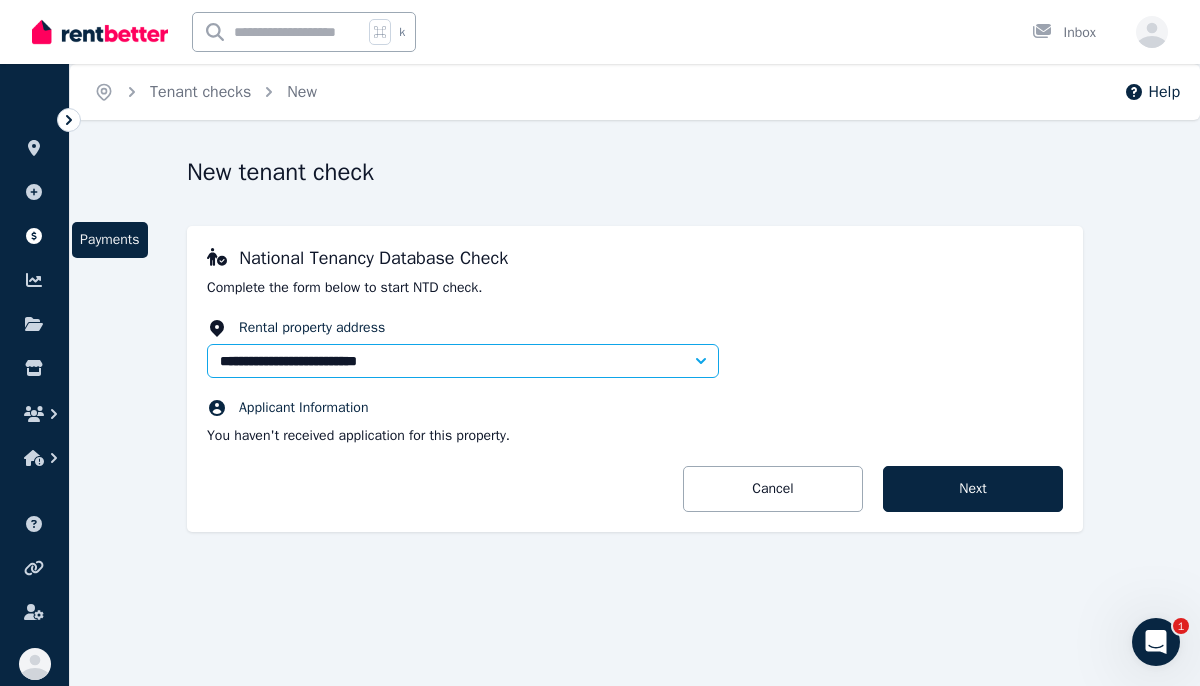 click 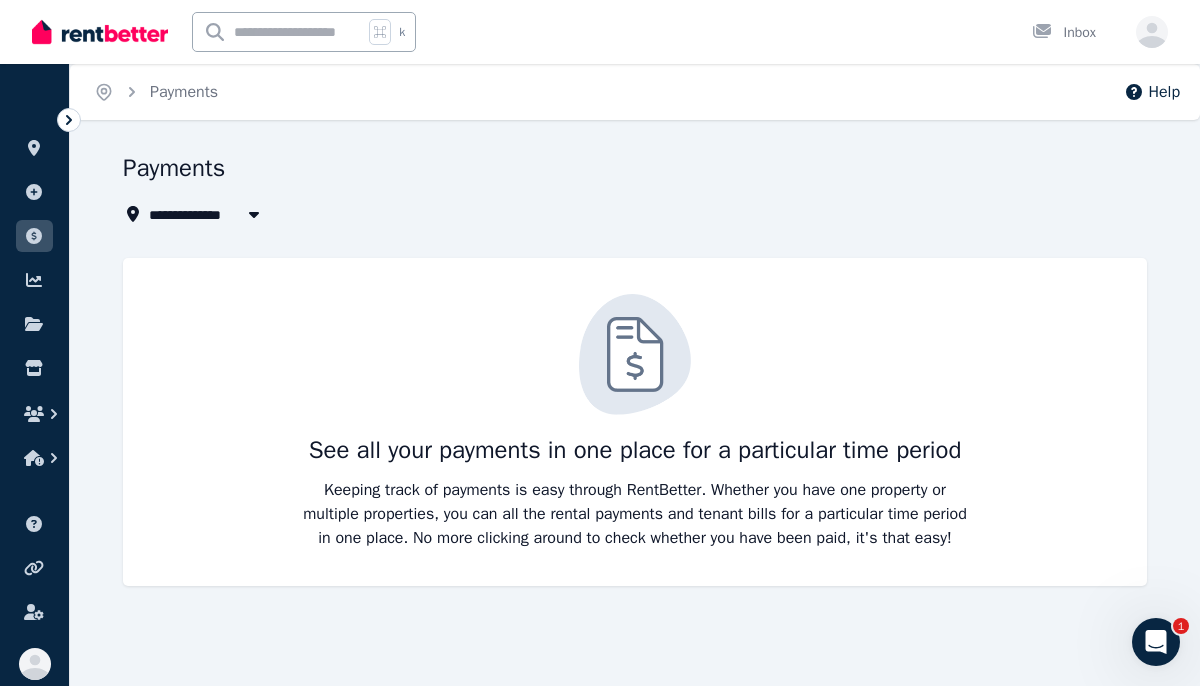 click 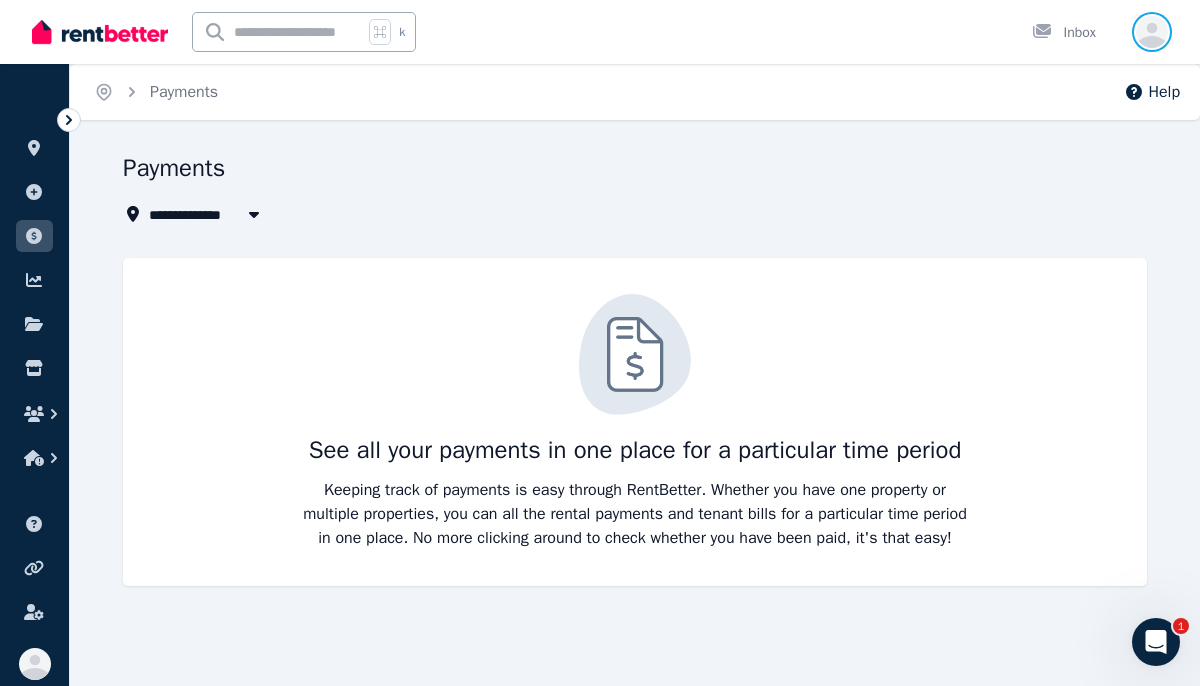 click 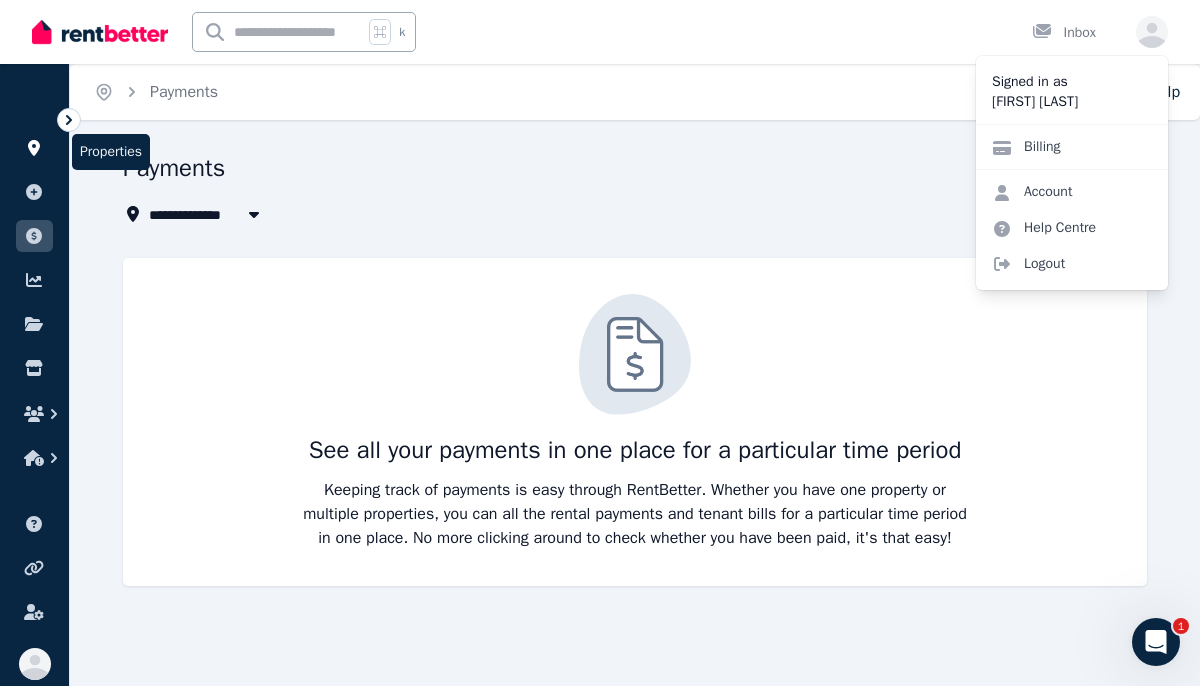 click 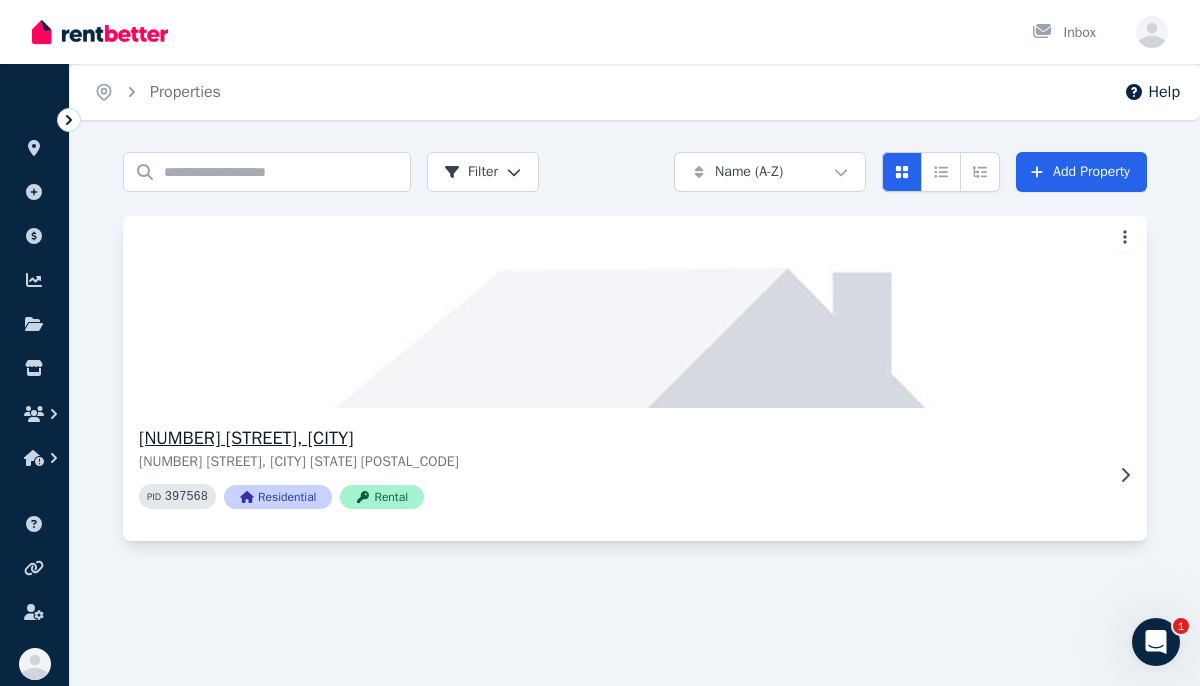 click on "286 Nineteenth Ave, Elanora" at bounding box center (621, 438) 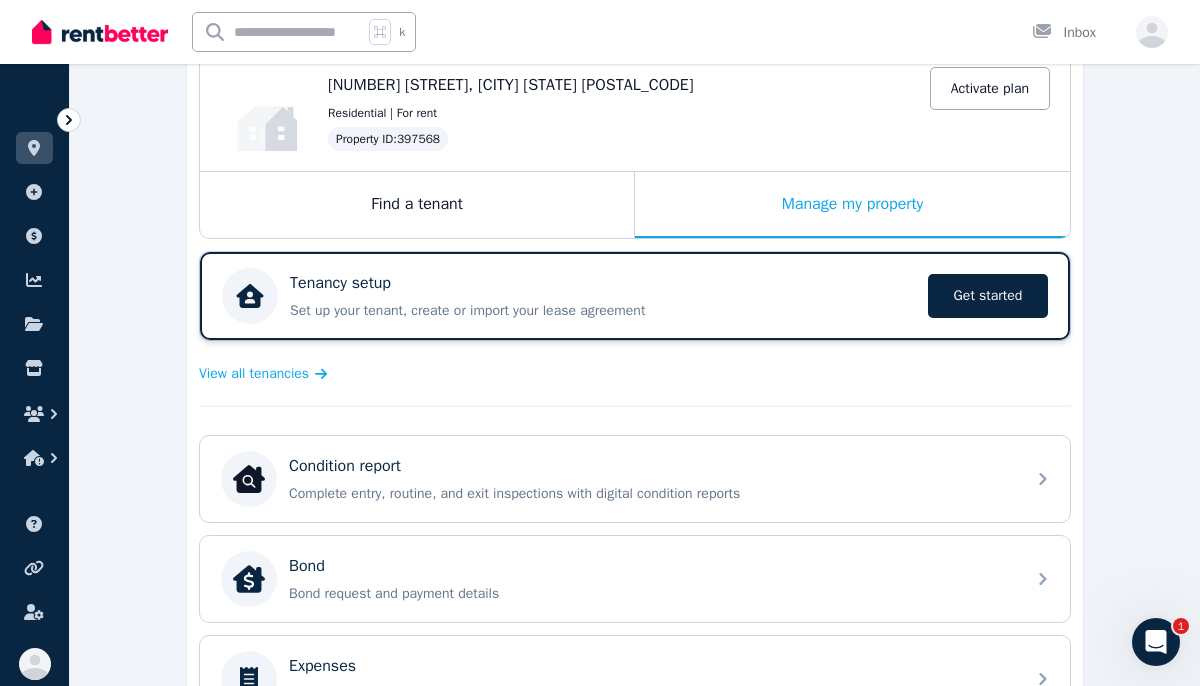 scroll, scrollTop: 219, scrollLeft: 0, axis: vertical 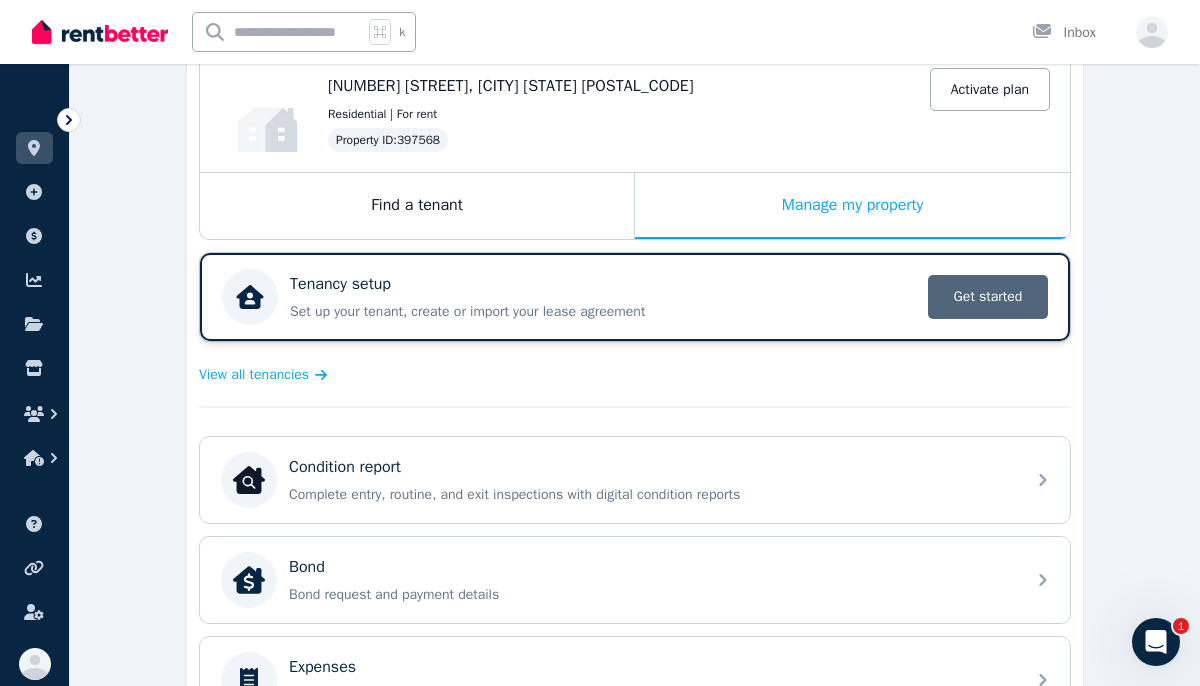click on "Get started" at bounding box center [988, 297] 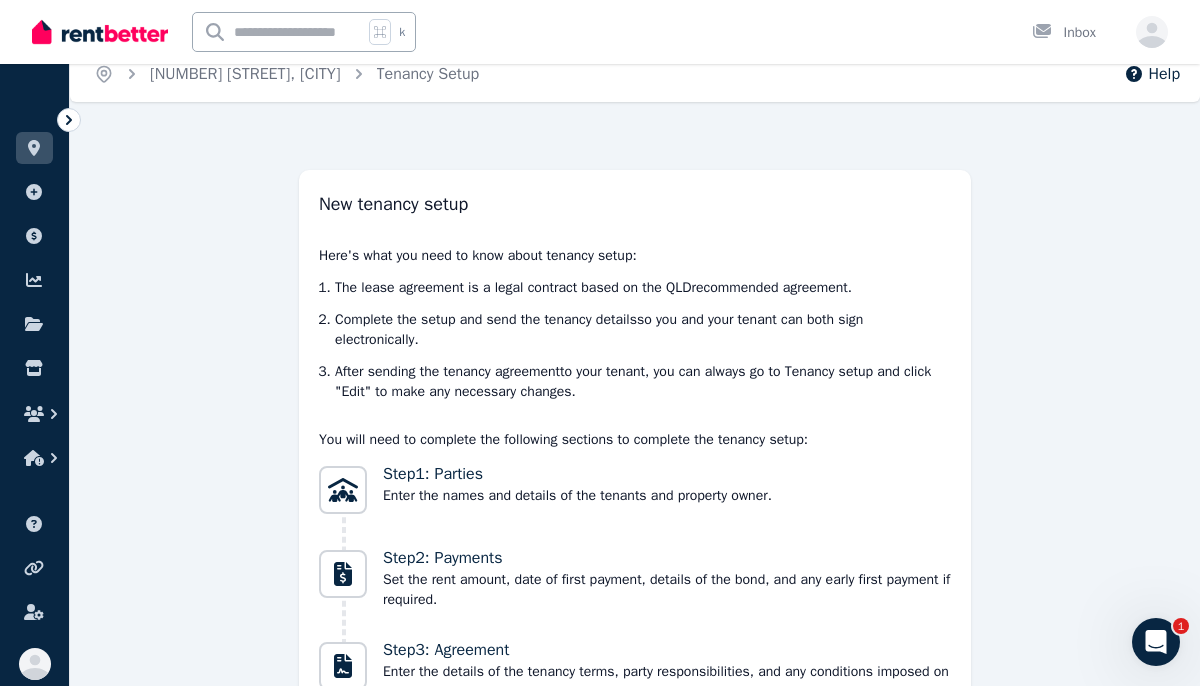 scroll, scrollTop: 0, scrollLeft: 0, axis: both 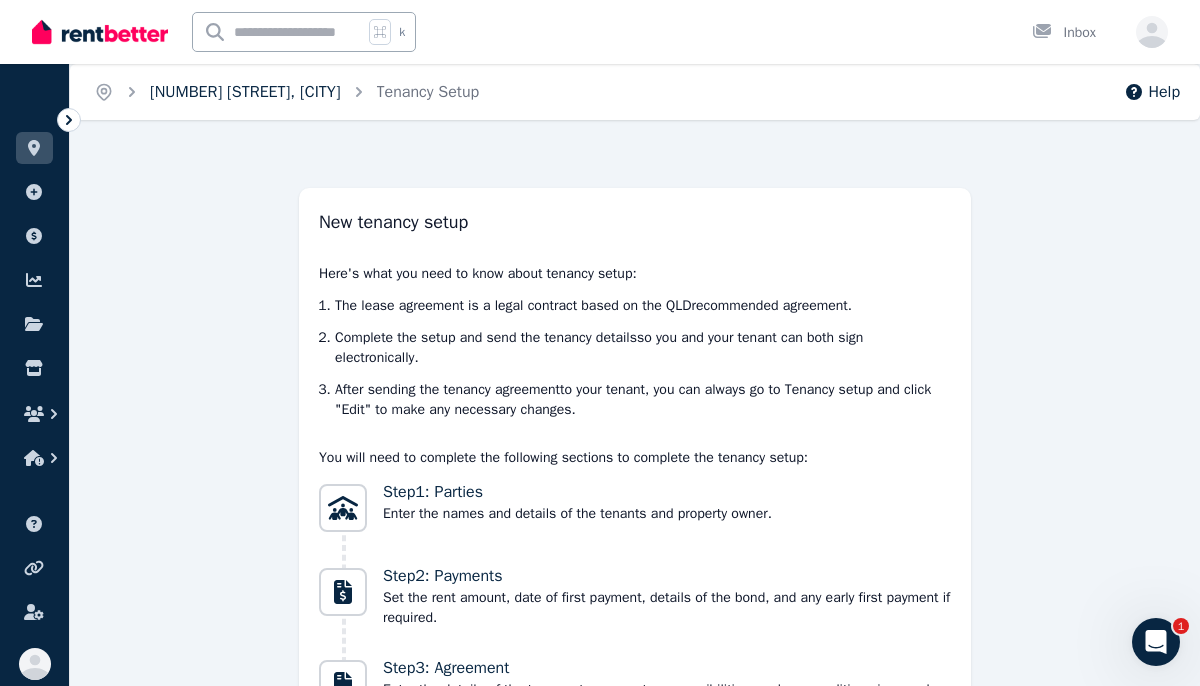 click on "286 Nineteenth Ave, Elanora" at bounding box center [245, 92] 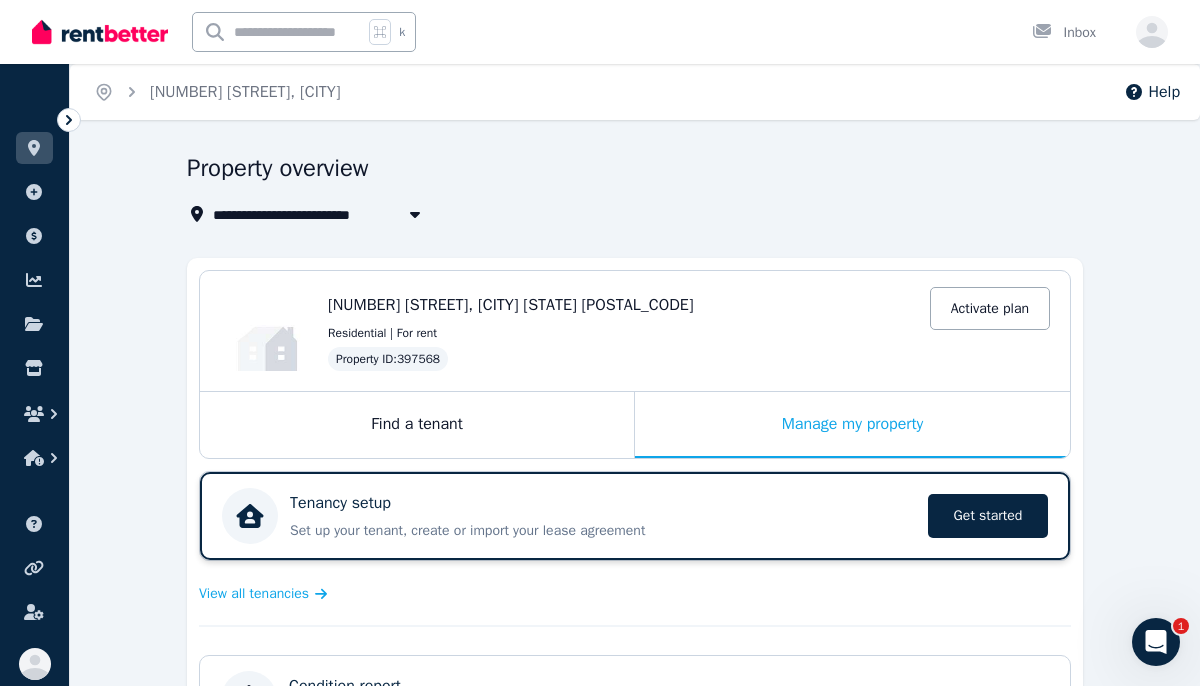 click on "Tenancy setup Set up your tenant, create or import your lease agreement Get started" at bounding box center [603, 516] 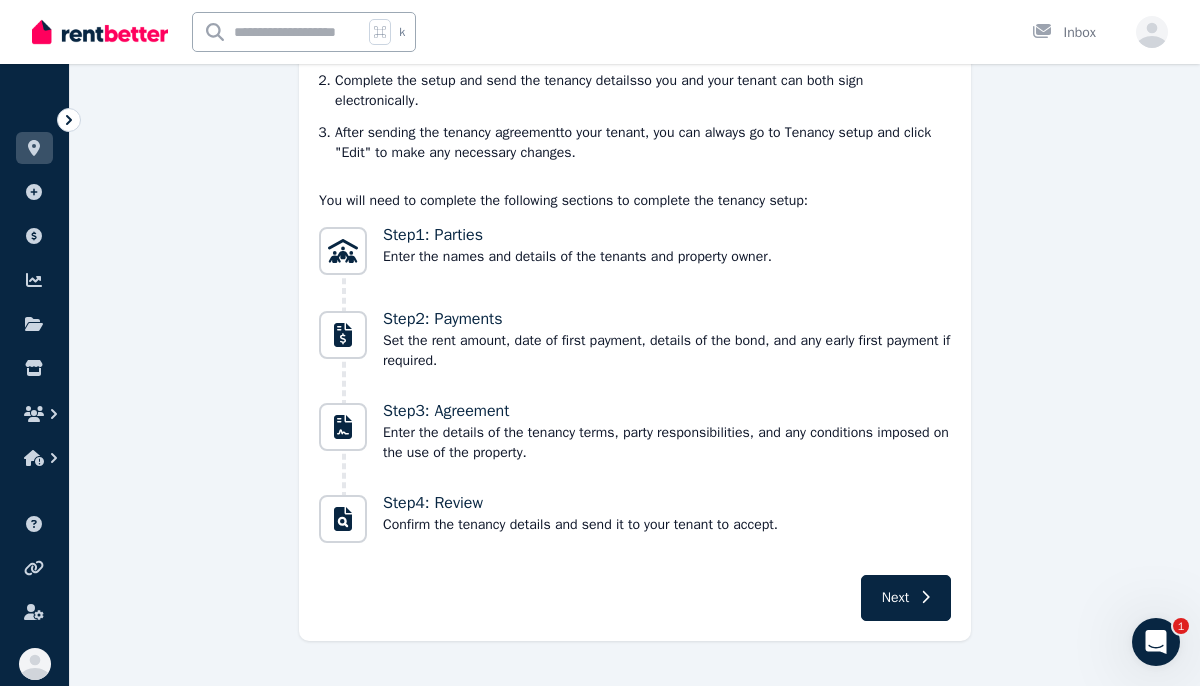scroll, scrollTop: 284, scrollLeft: 0, axis: vertical 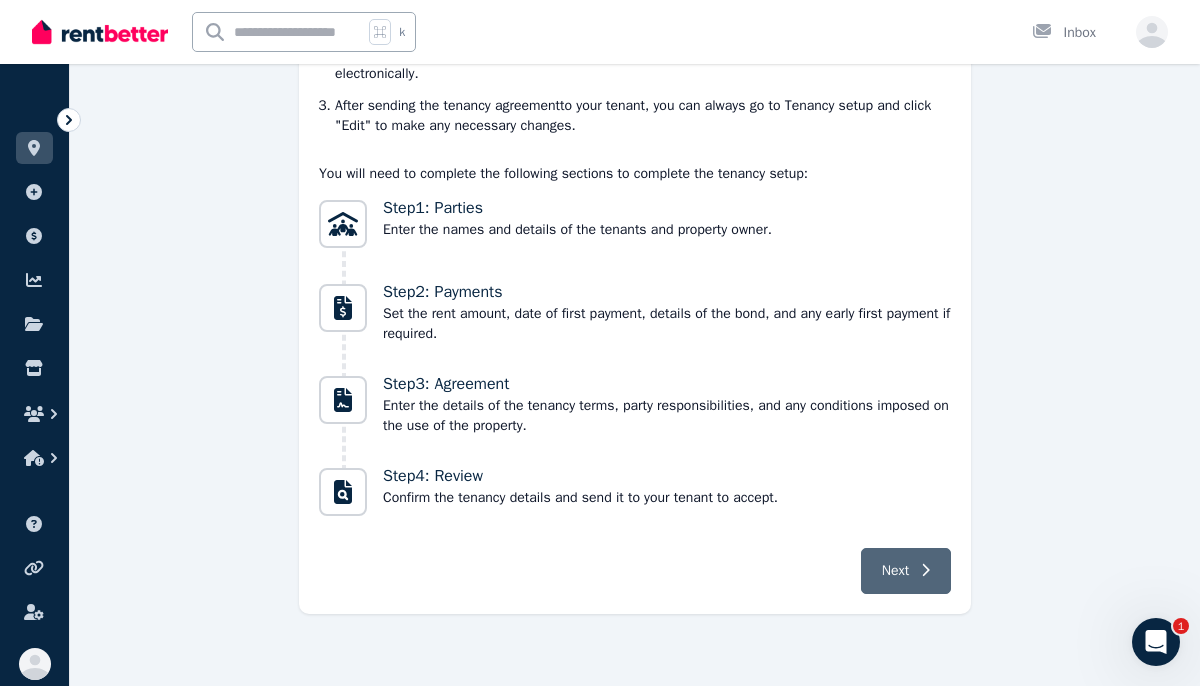 click on "Next" at bounding box center (906, 571) 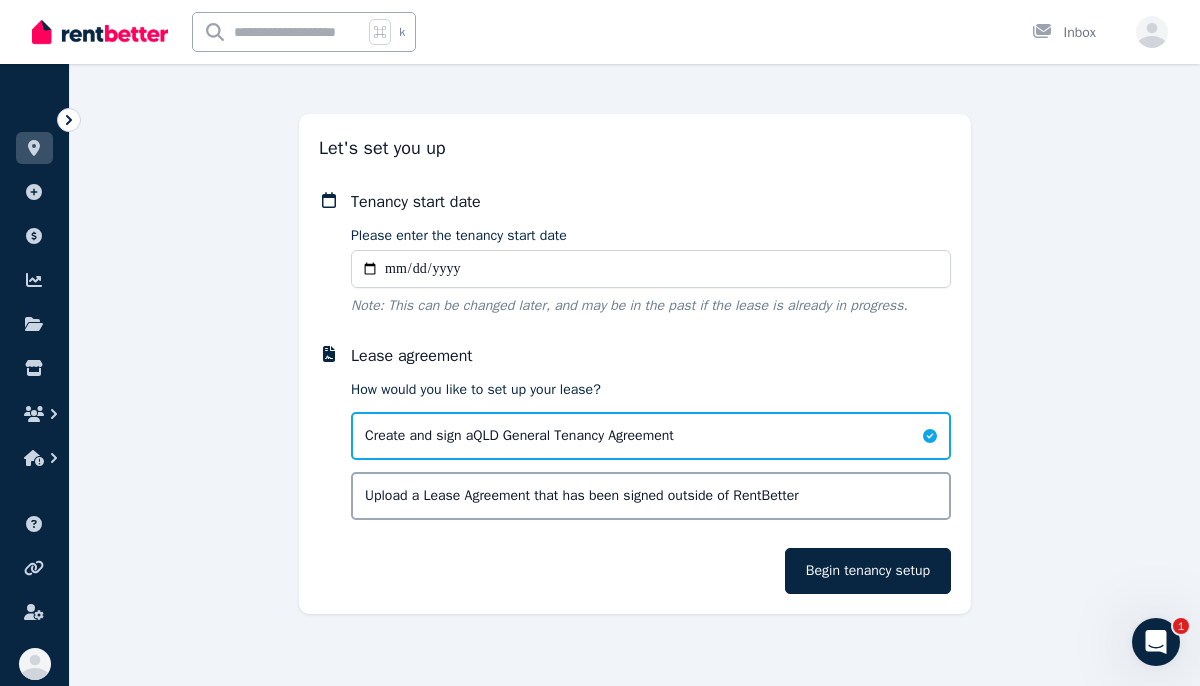 click on "Upload a Lease Agreement that has been signed outside of RentBetter" at bounding box center [582, 496] 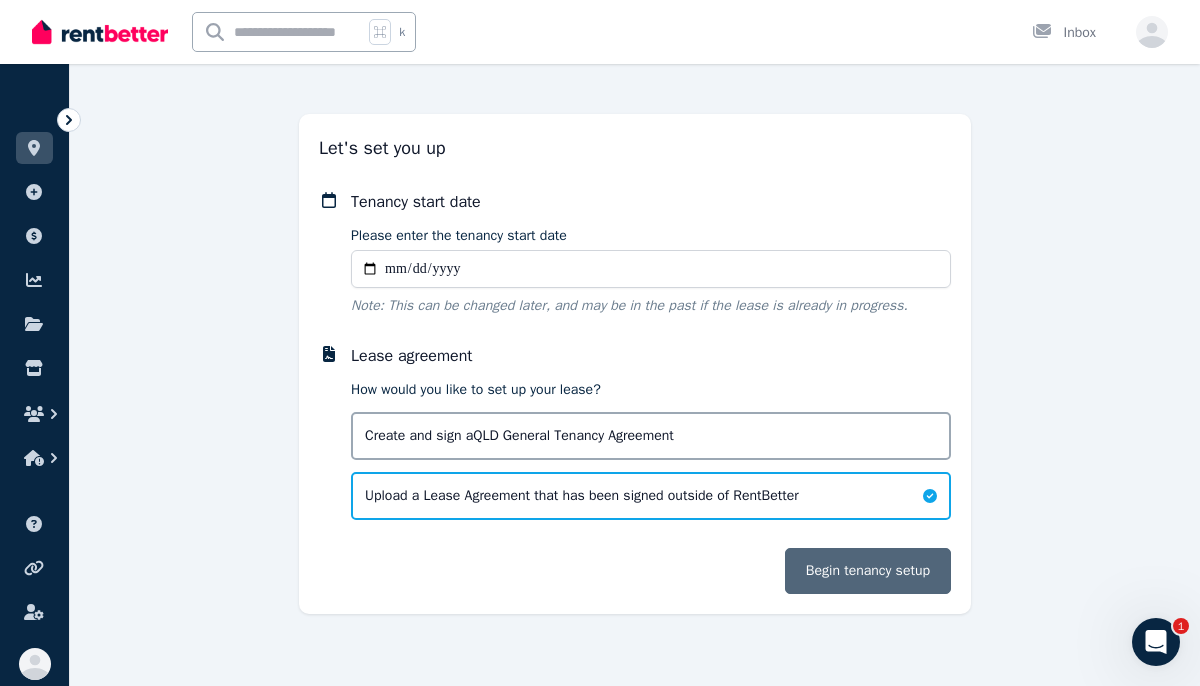 click on "Begin tenancy setup" at bounding box center [868, 571] 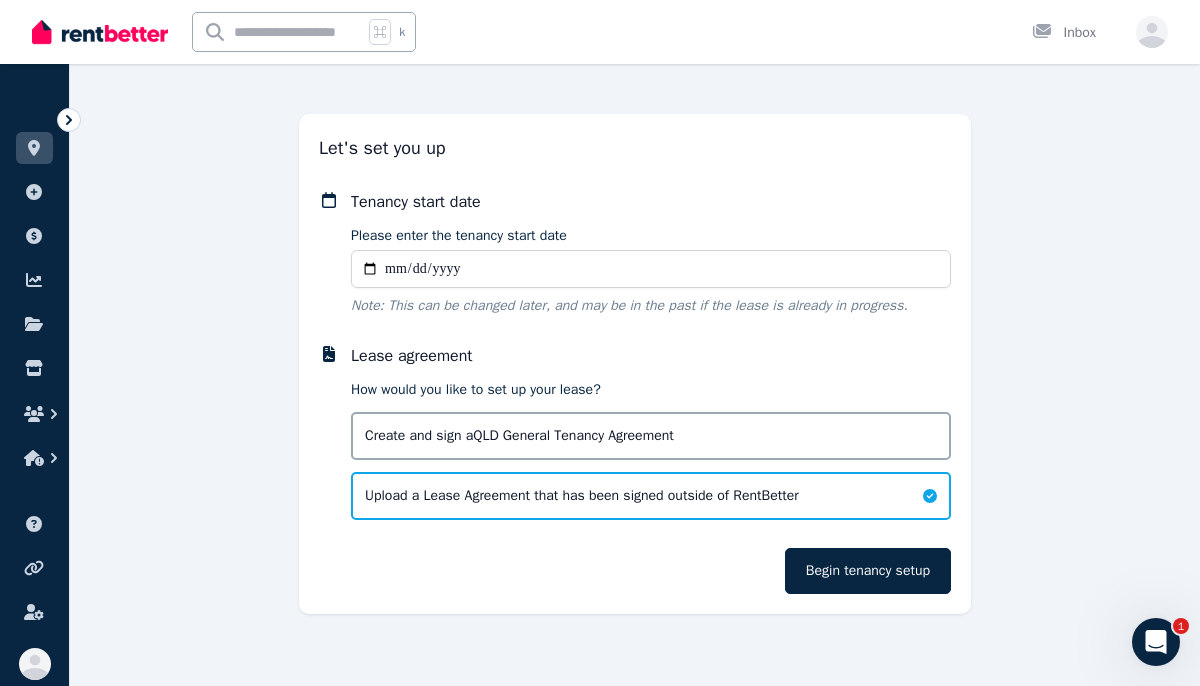click on "Please enter the tenancy start date" at bounding box center [651, 269] 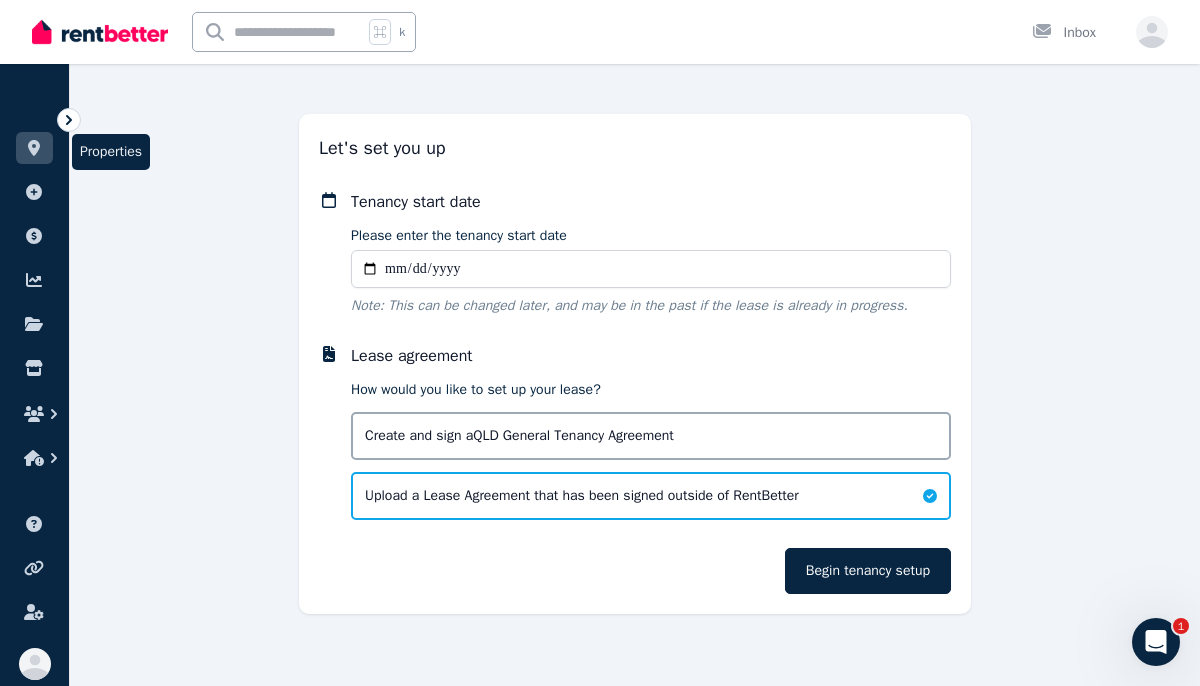 click 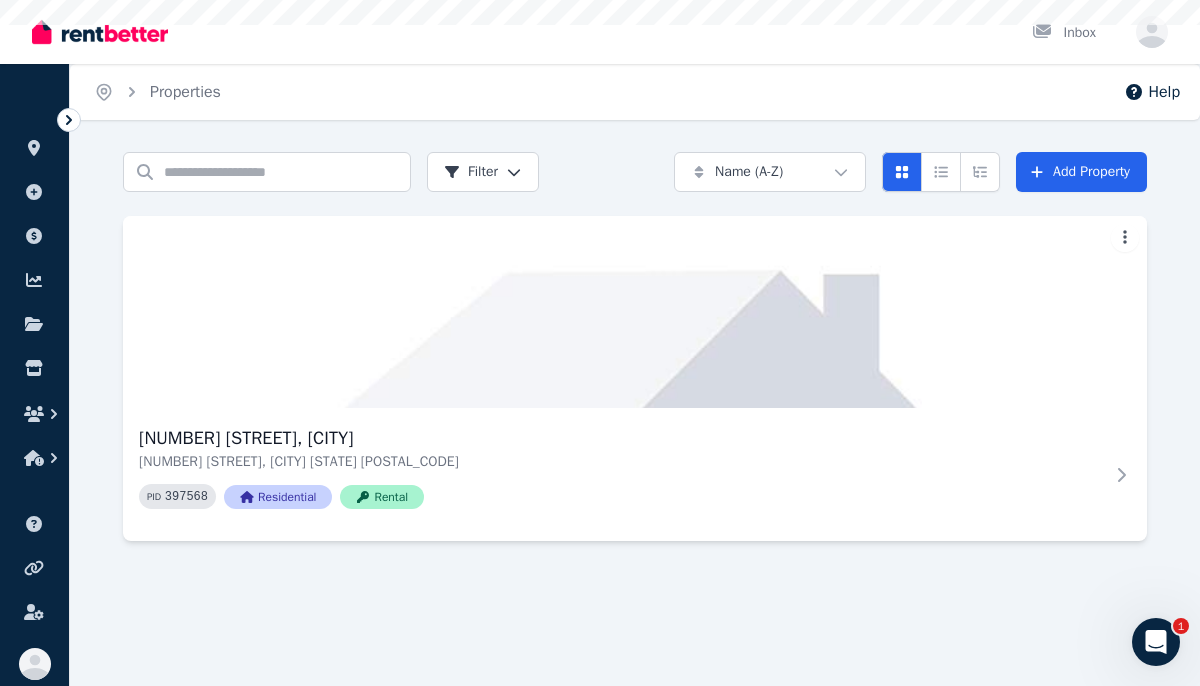 scroll, scrollTop: 0, scrollLeft: 0, axis: both 